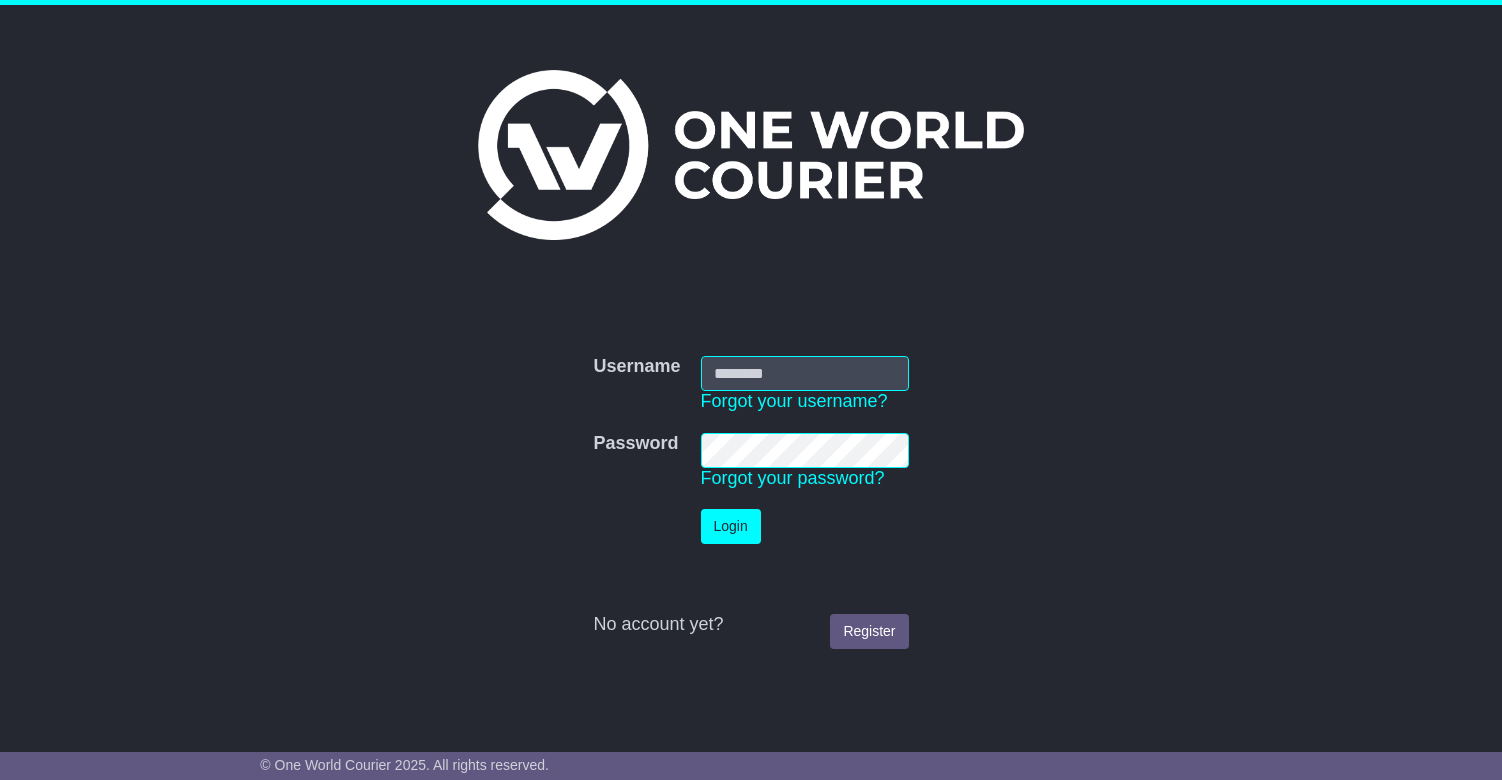scroll, scrollTop: 0, scrollLeft: 0, axis: both 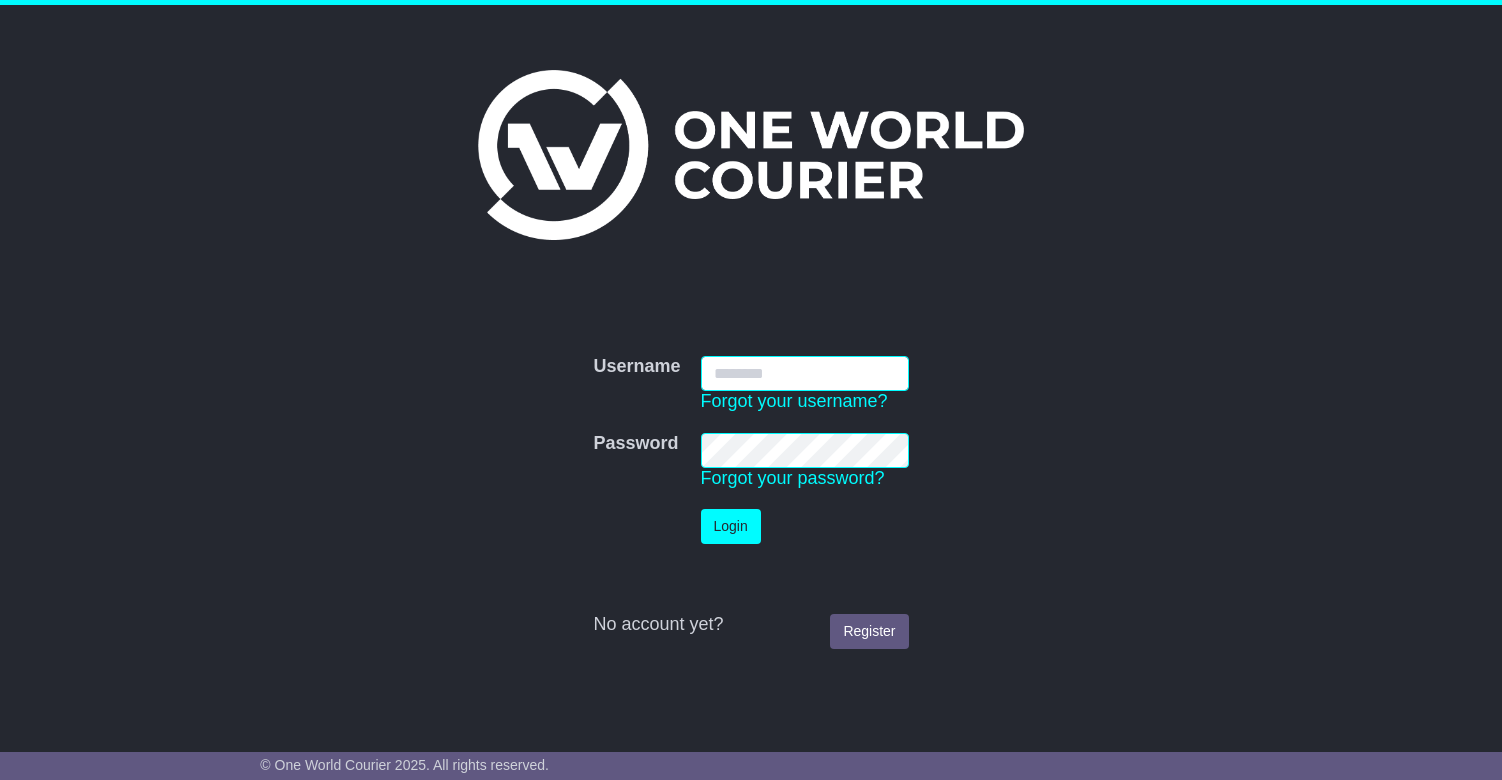 type on "**********" 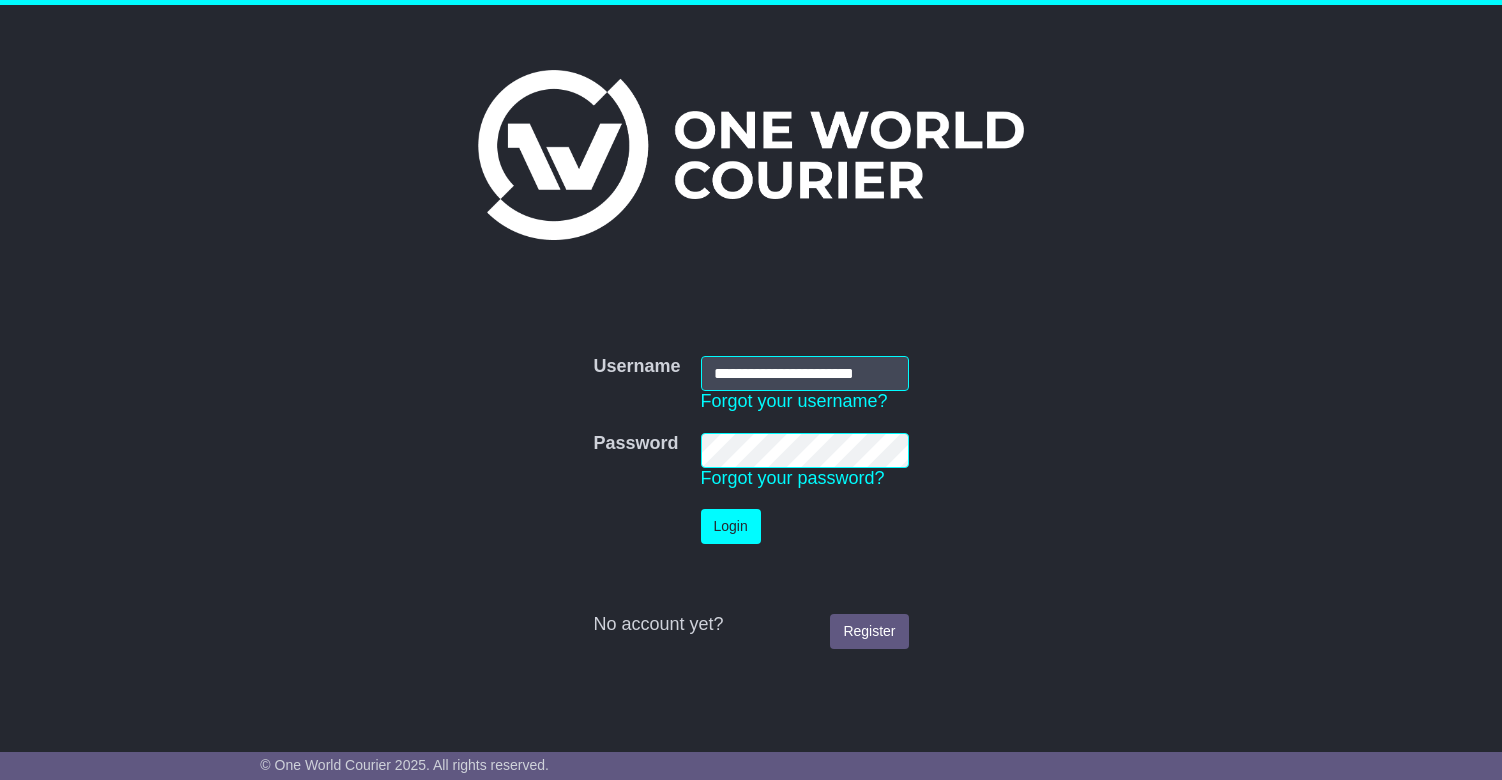 click on "Login" at bounding box center [731, 526] 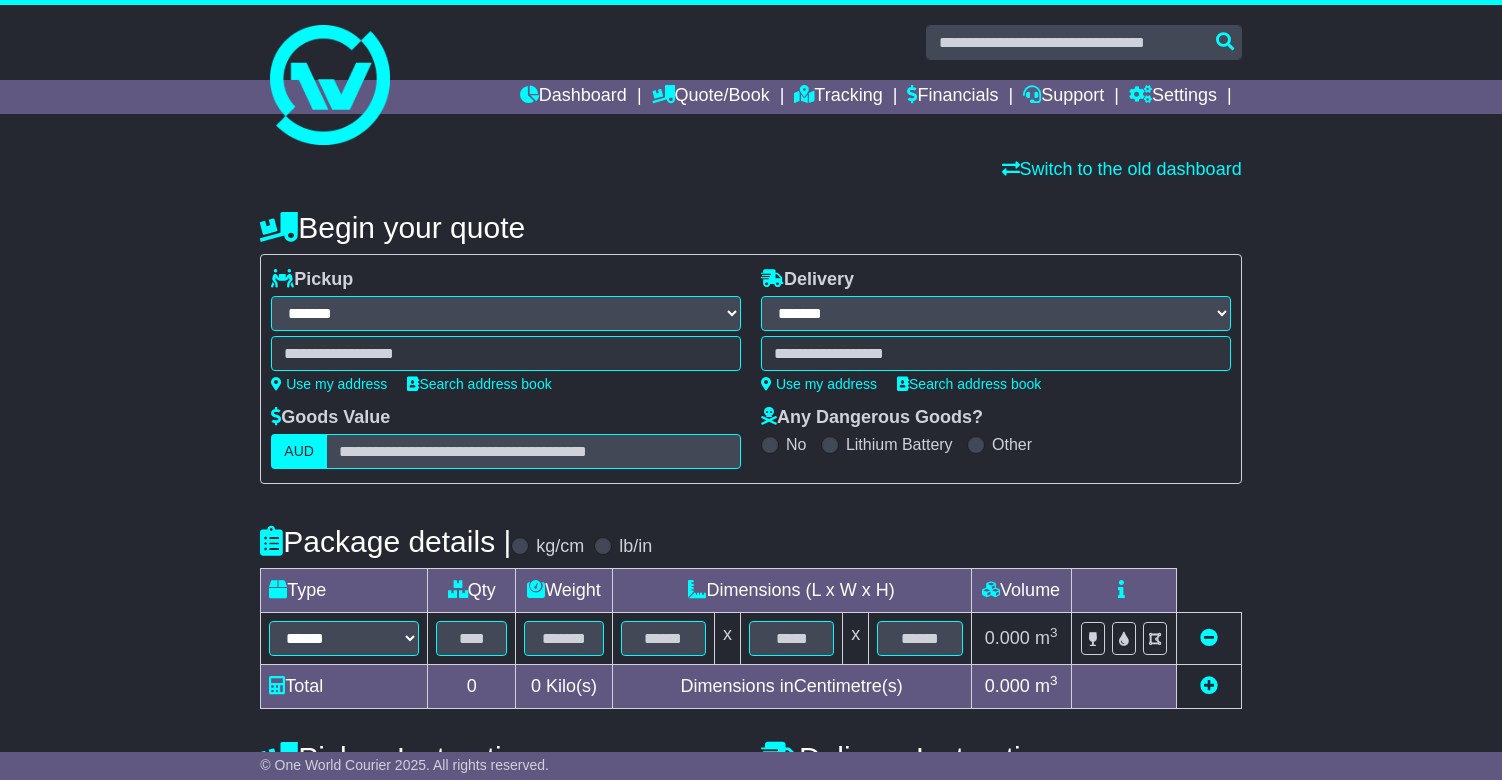 select on "**" 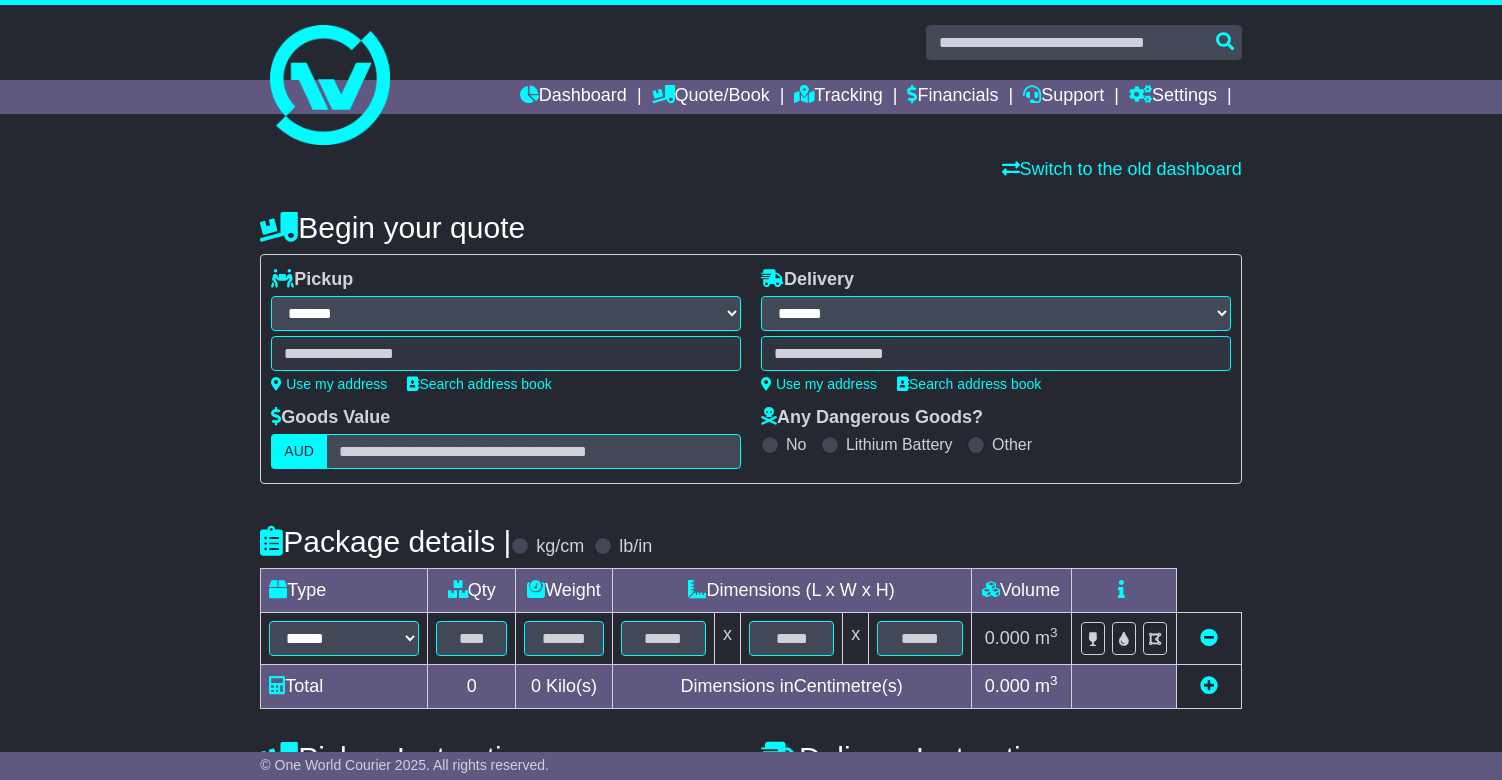 scroll, scrollTop: 0, scrollLeft: 0, axis: both 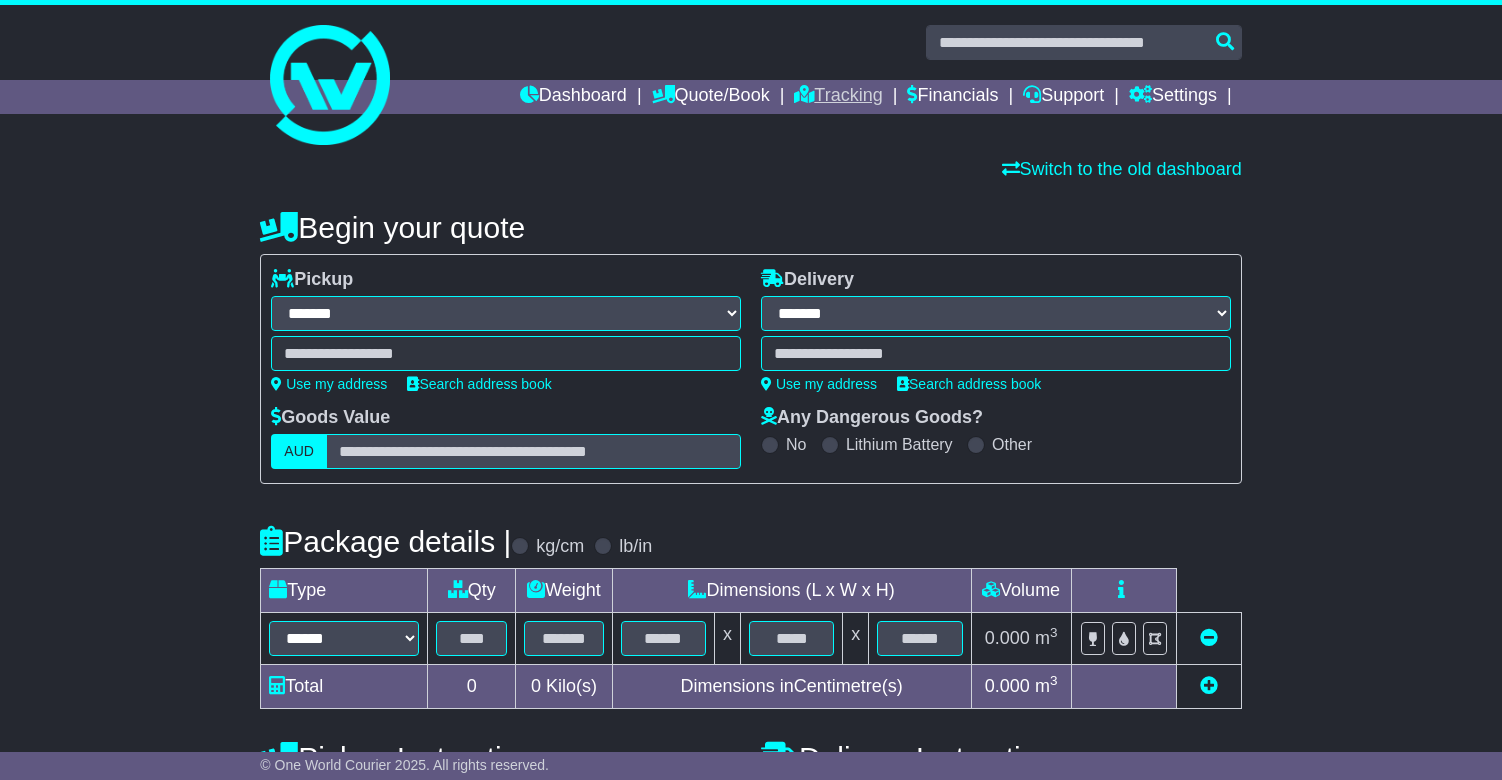 click on "Tracking" at bounding box center [838, 97] 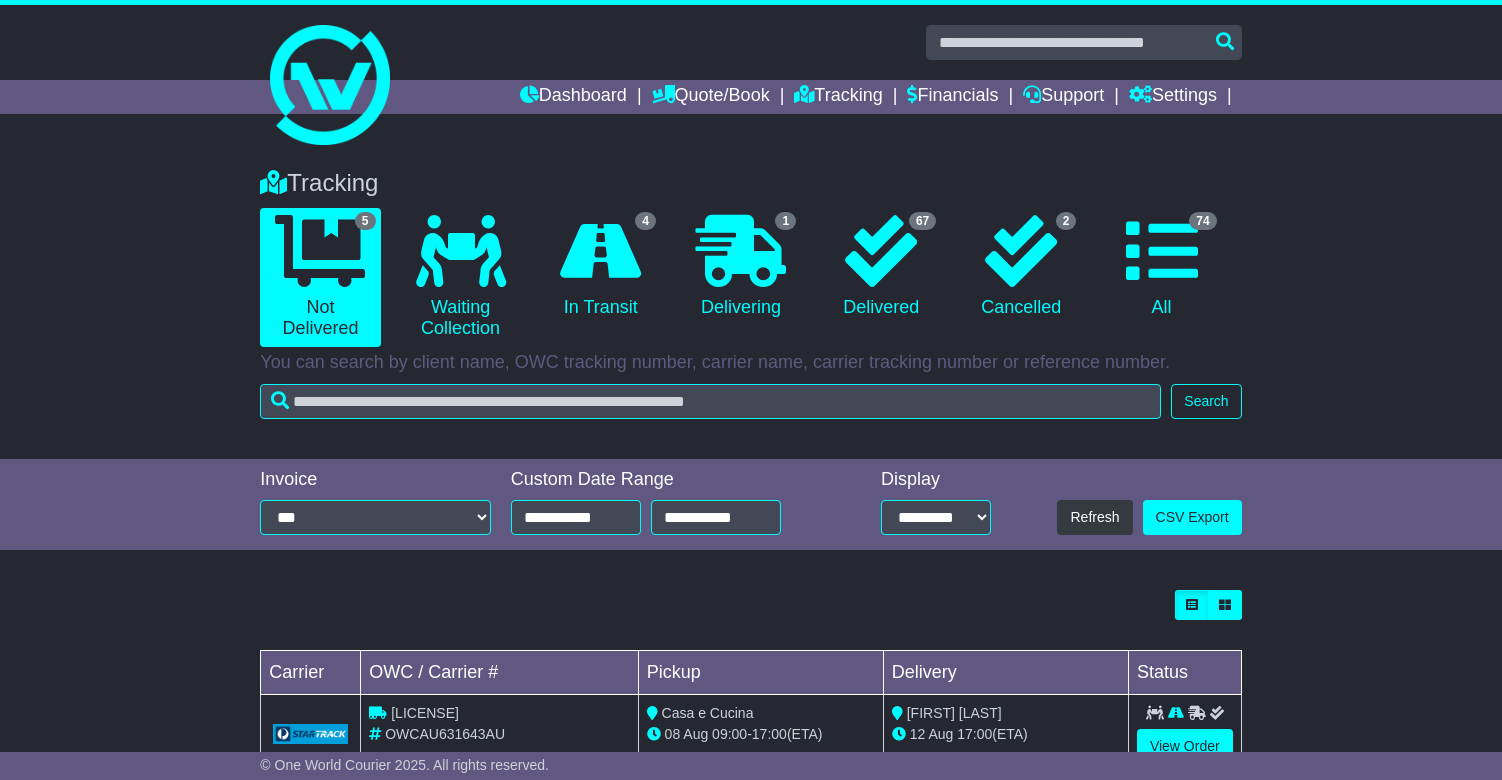 scroll, scrollTop: 0, scrollLeft: 0, axis: both 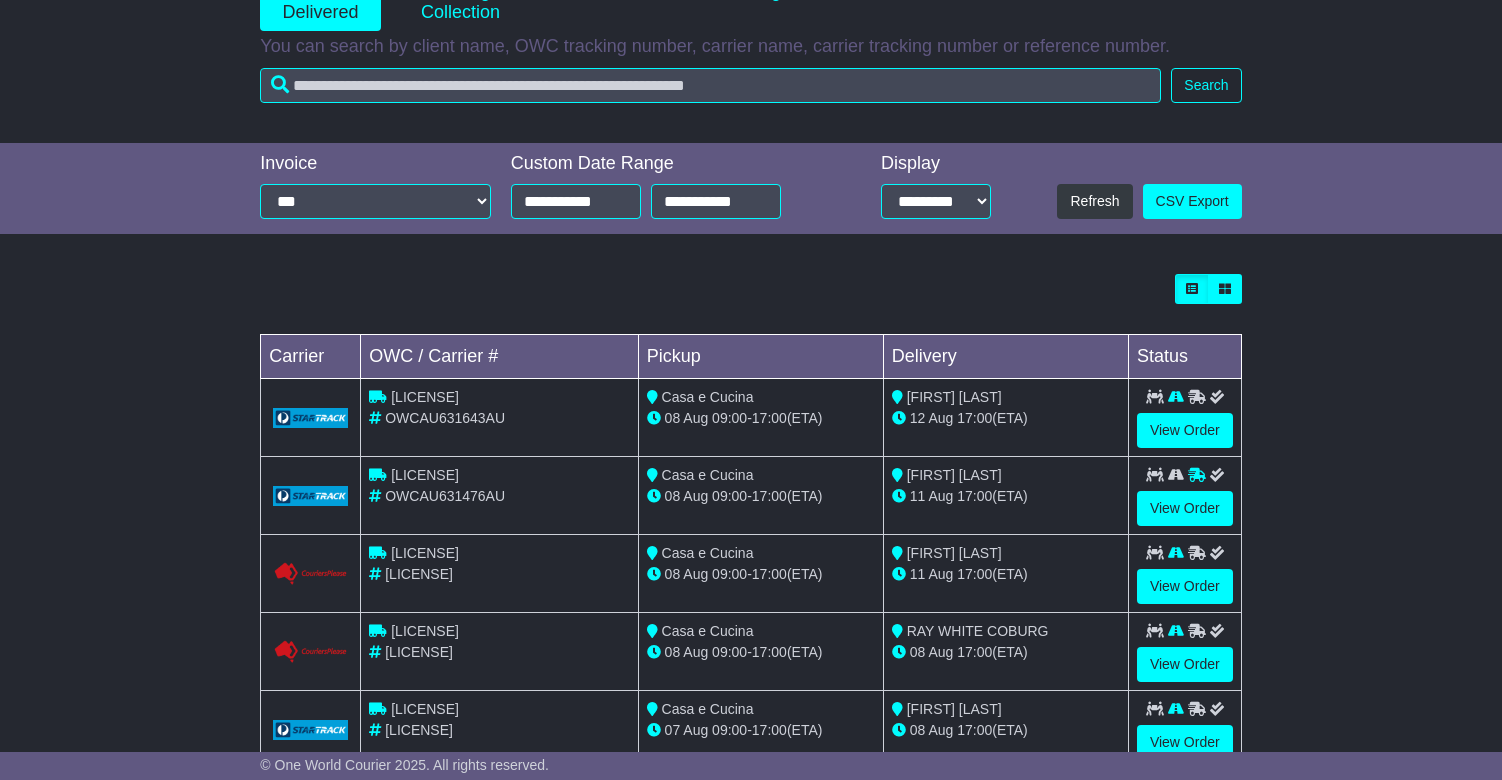 click on "VFQZ50042113" at bounding box center [425, 397] 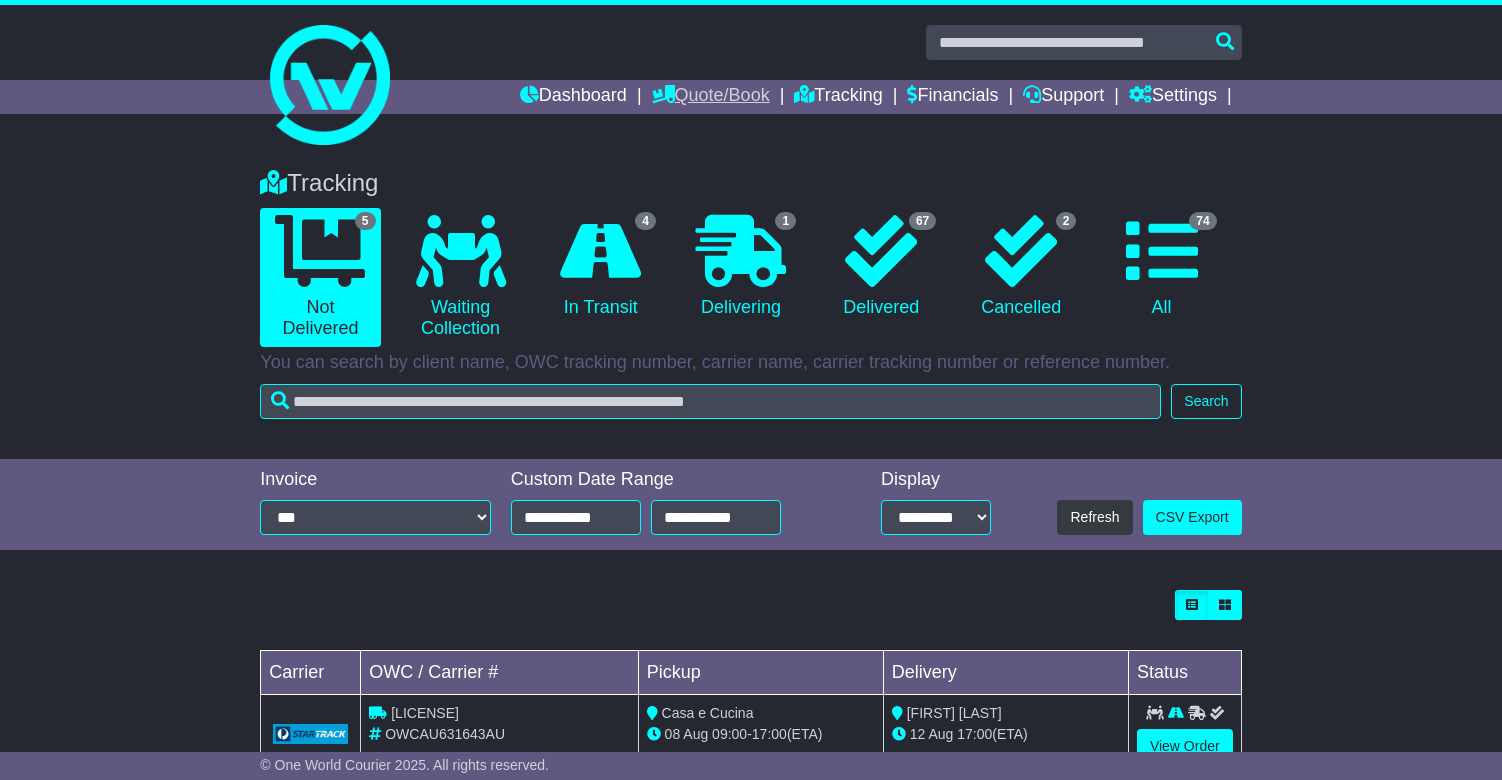 scroll, scrollTop: 0, scrollLeft: 0, axis: both 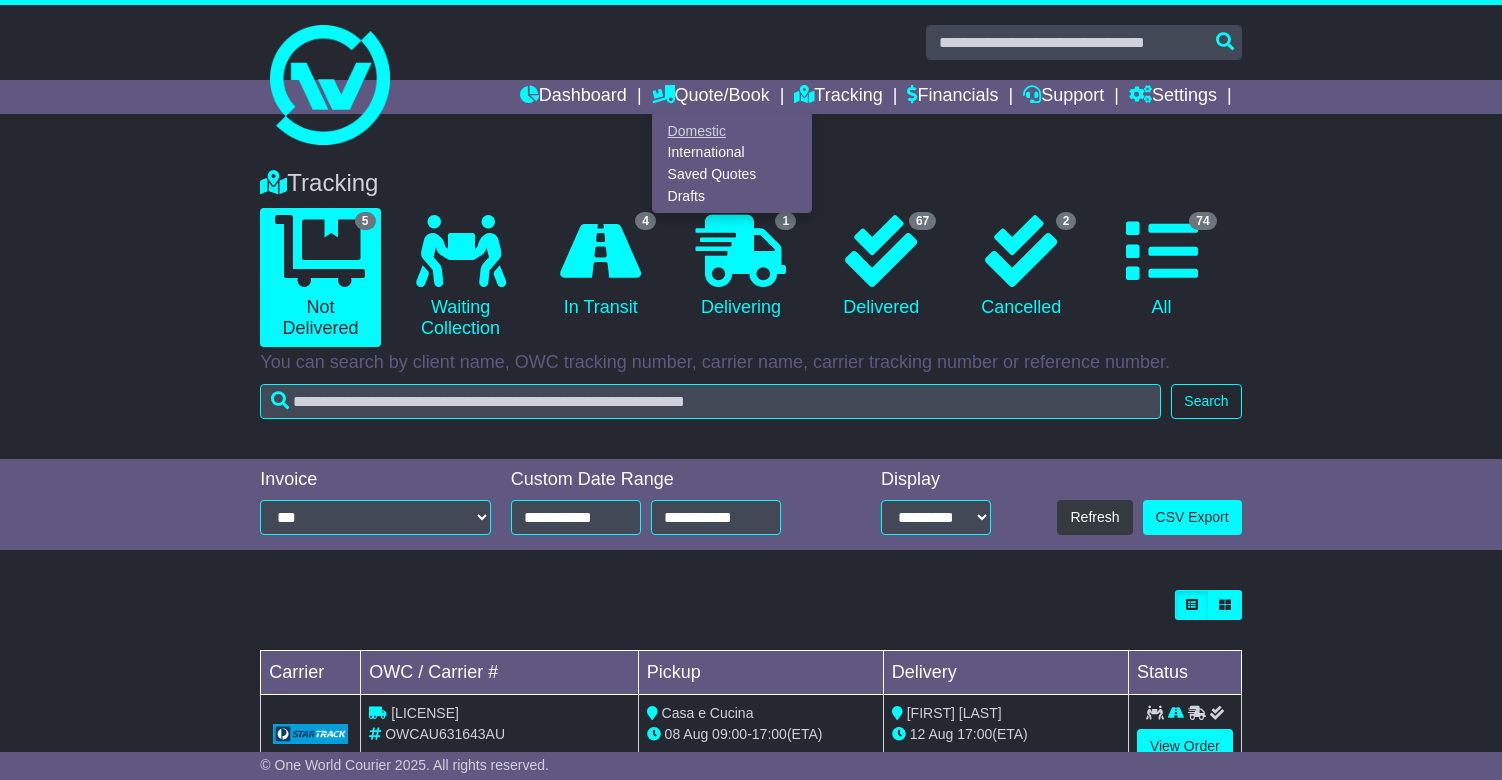 click on "Domestic" at bounding box center [732, 131] 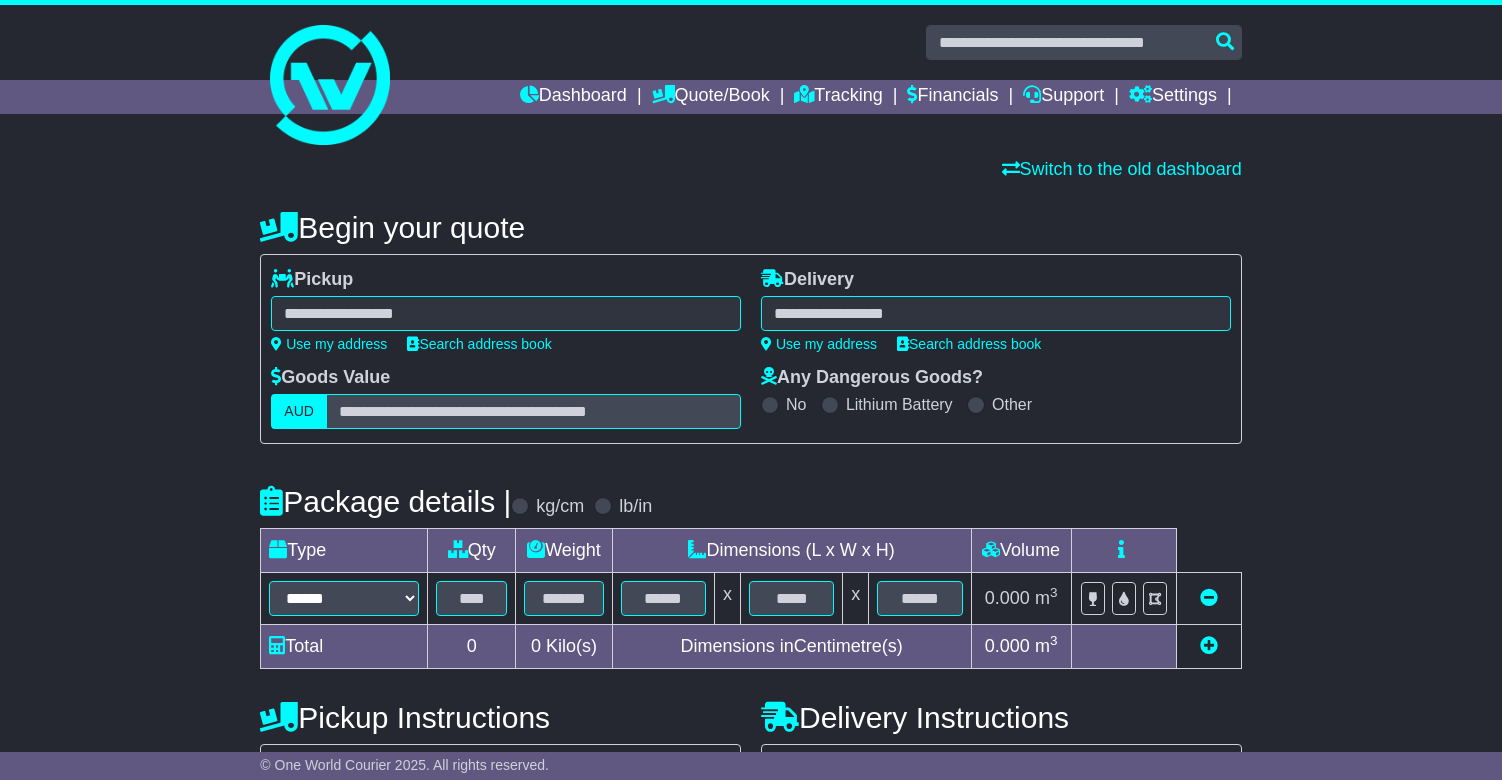 scroll, scrollTop: 0, scrollLeft: 0, axis: both 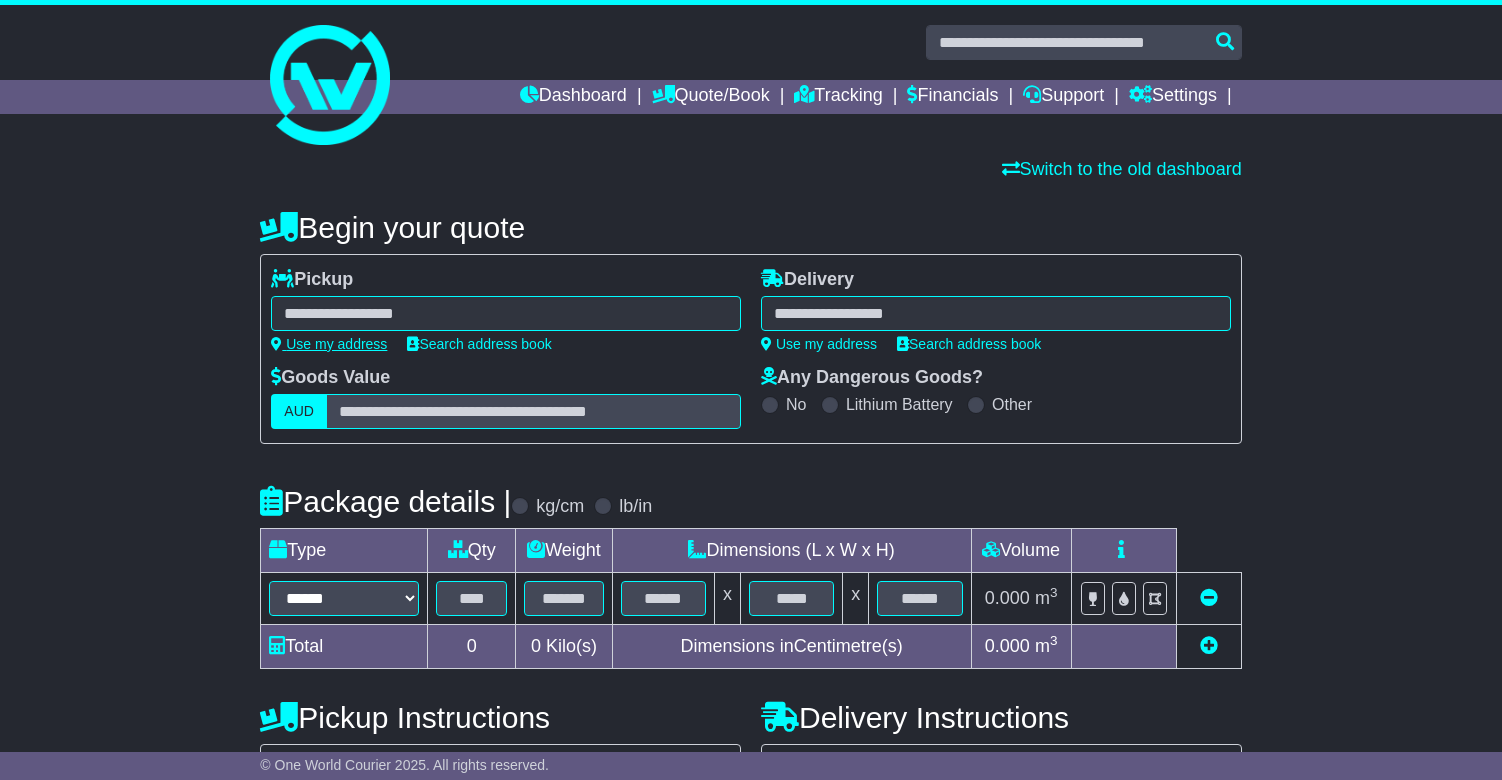 click on "Use my address" at bounding box center [329, 344] 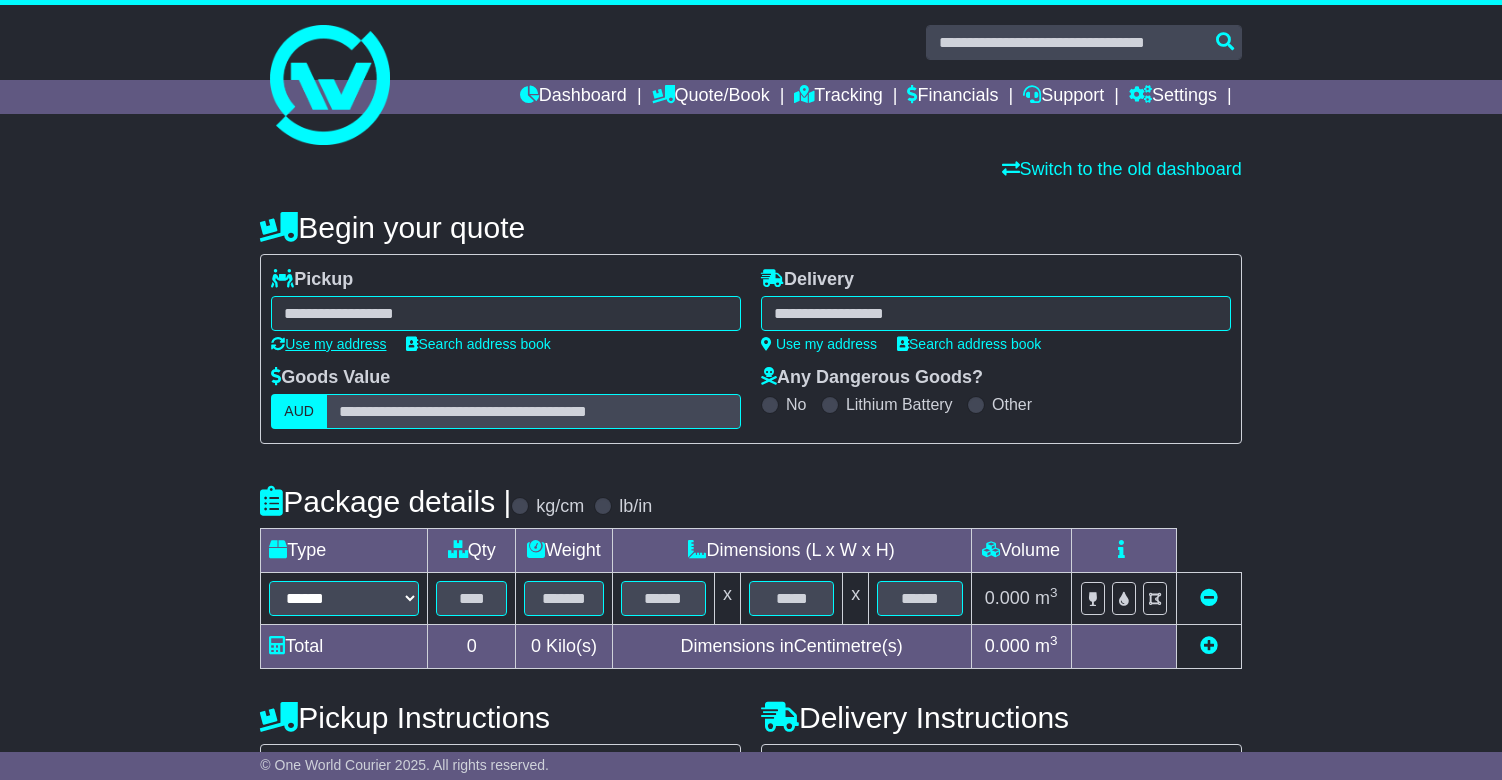 type on "**********" 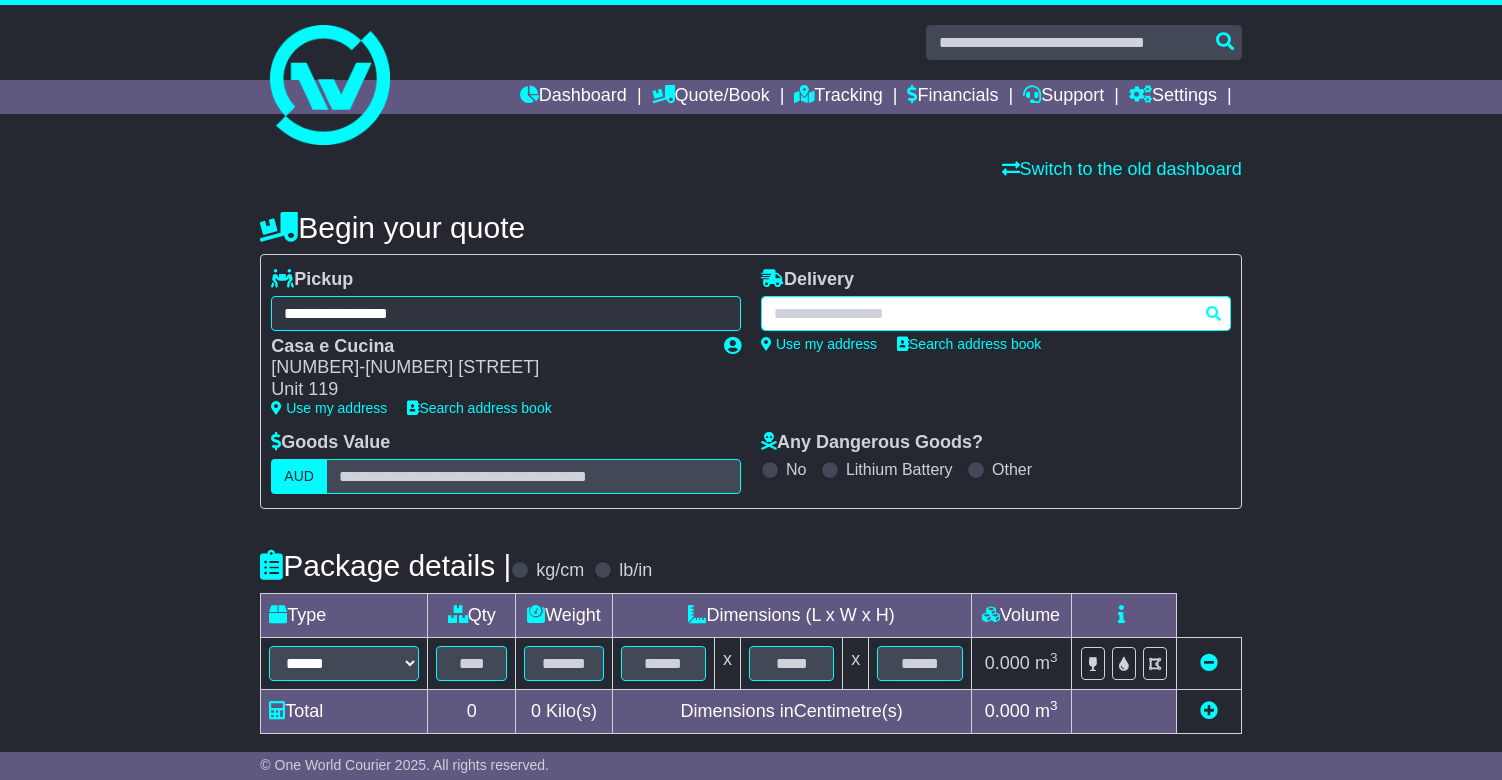 click at bounding box center [996, 313] 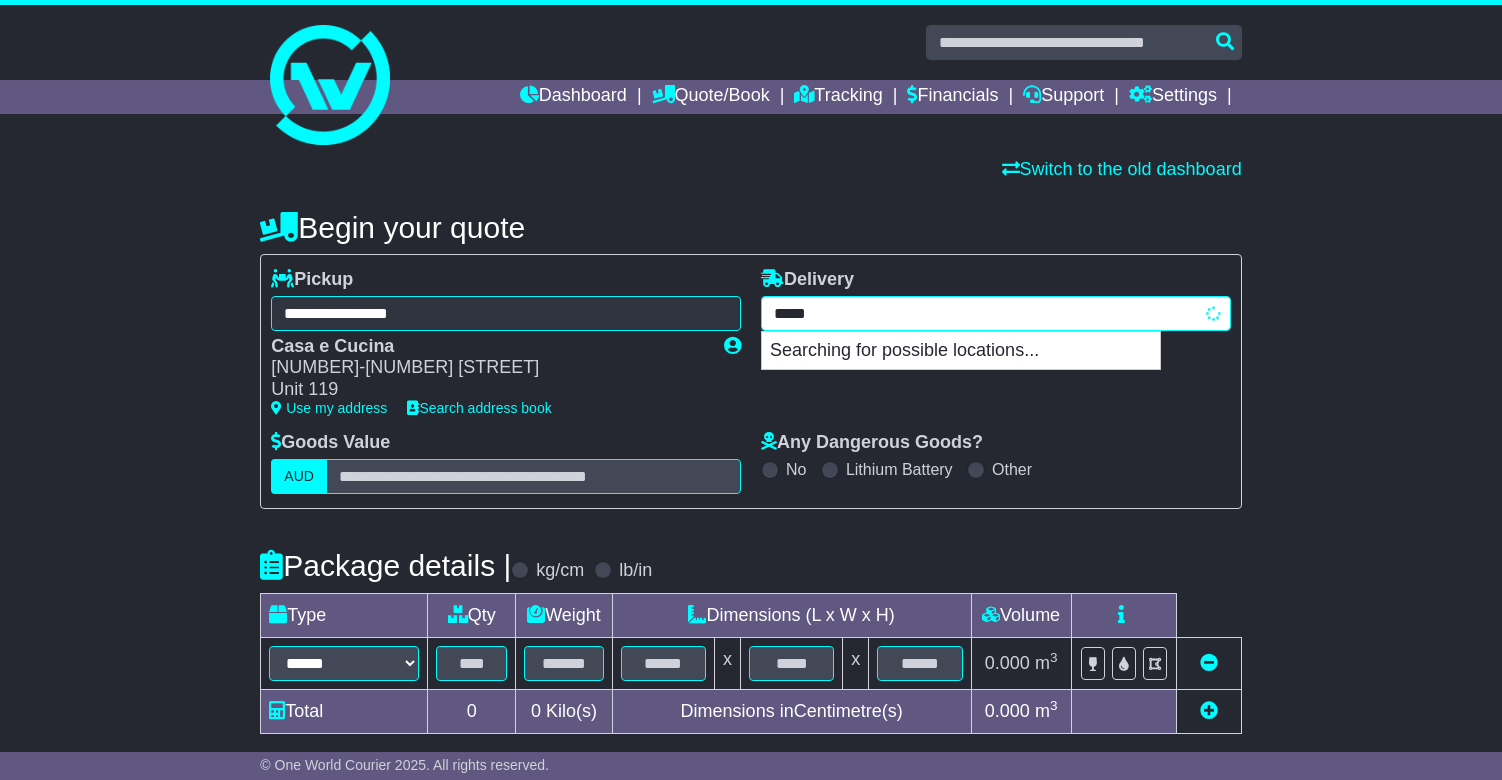 type on "******" 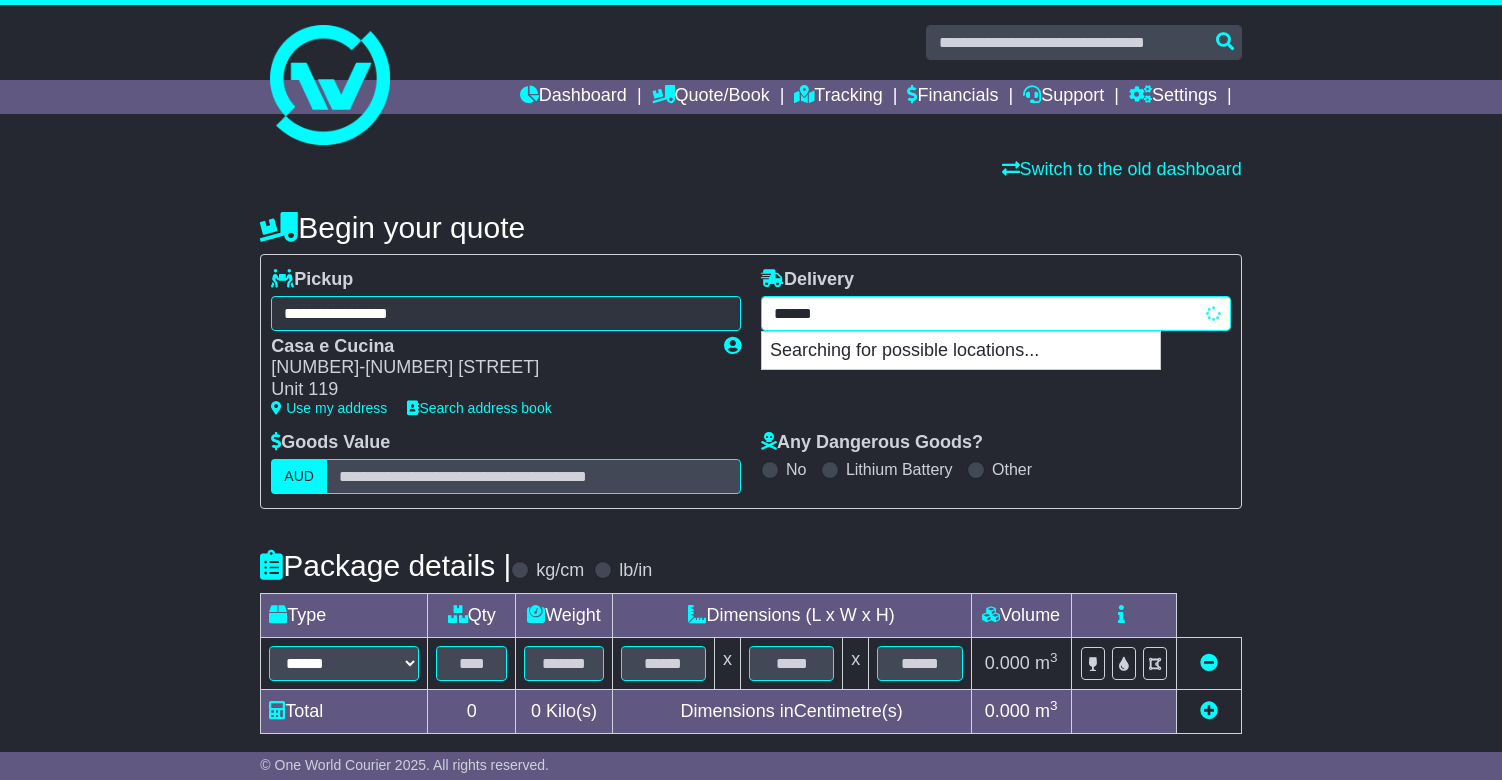 type on "********" 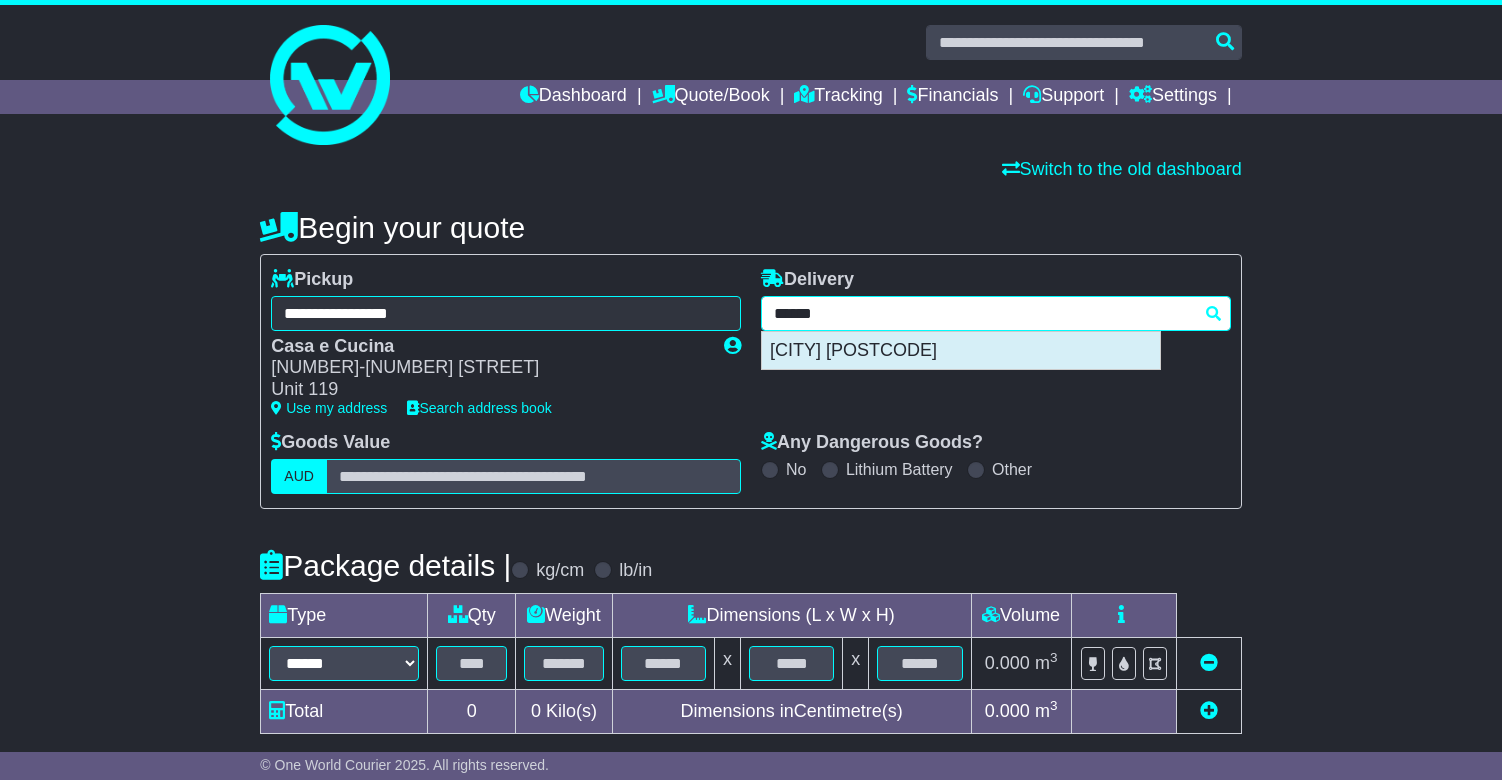 click on "[CITY] [POSTCODE]" at bounding box center [961, 351] 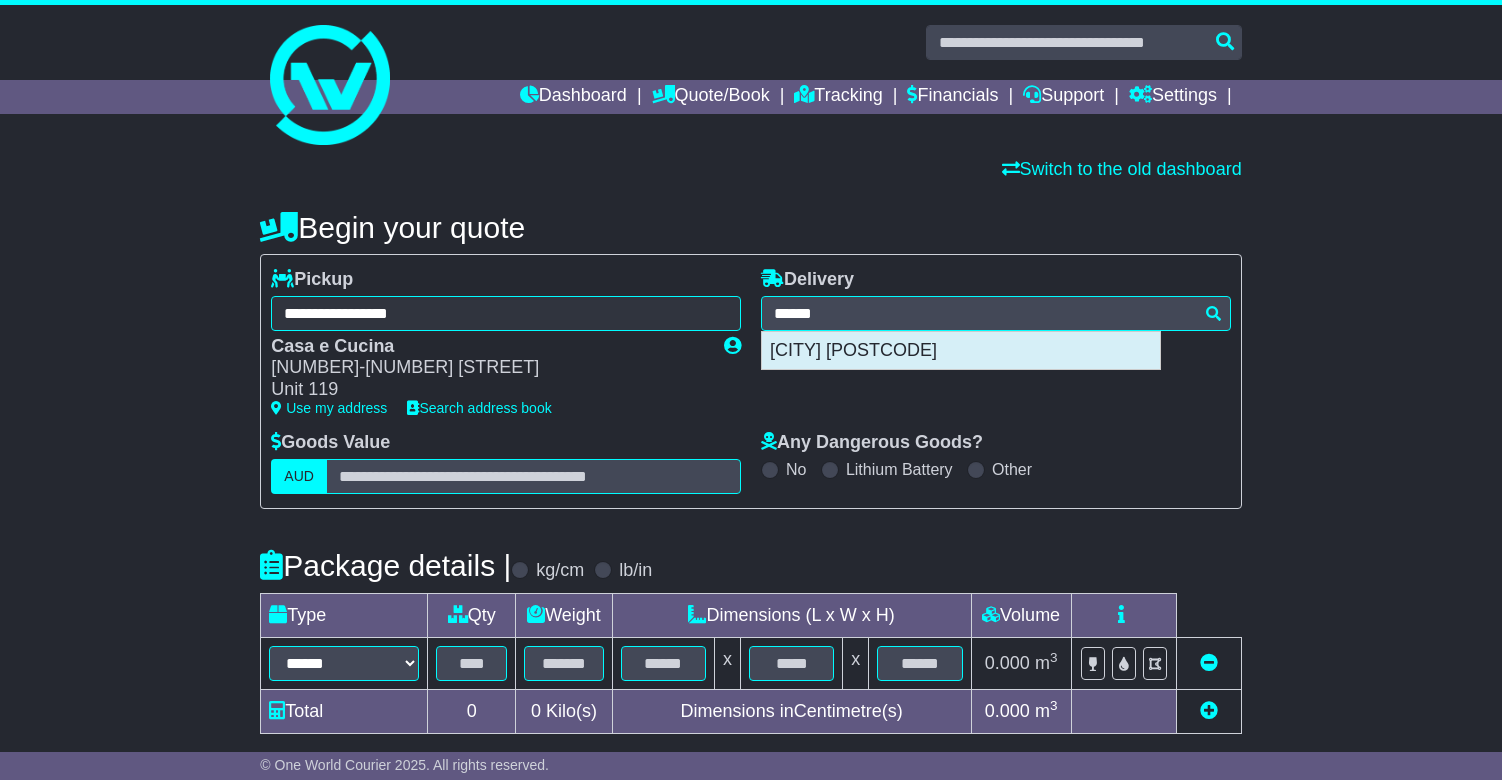 type on "**********" 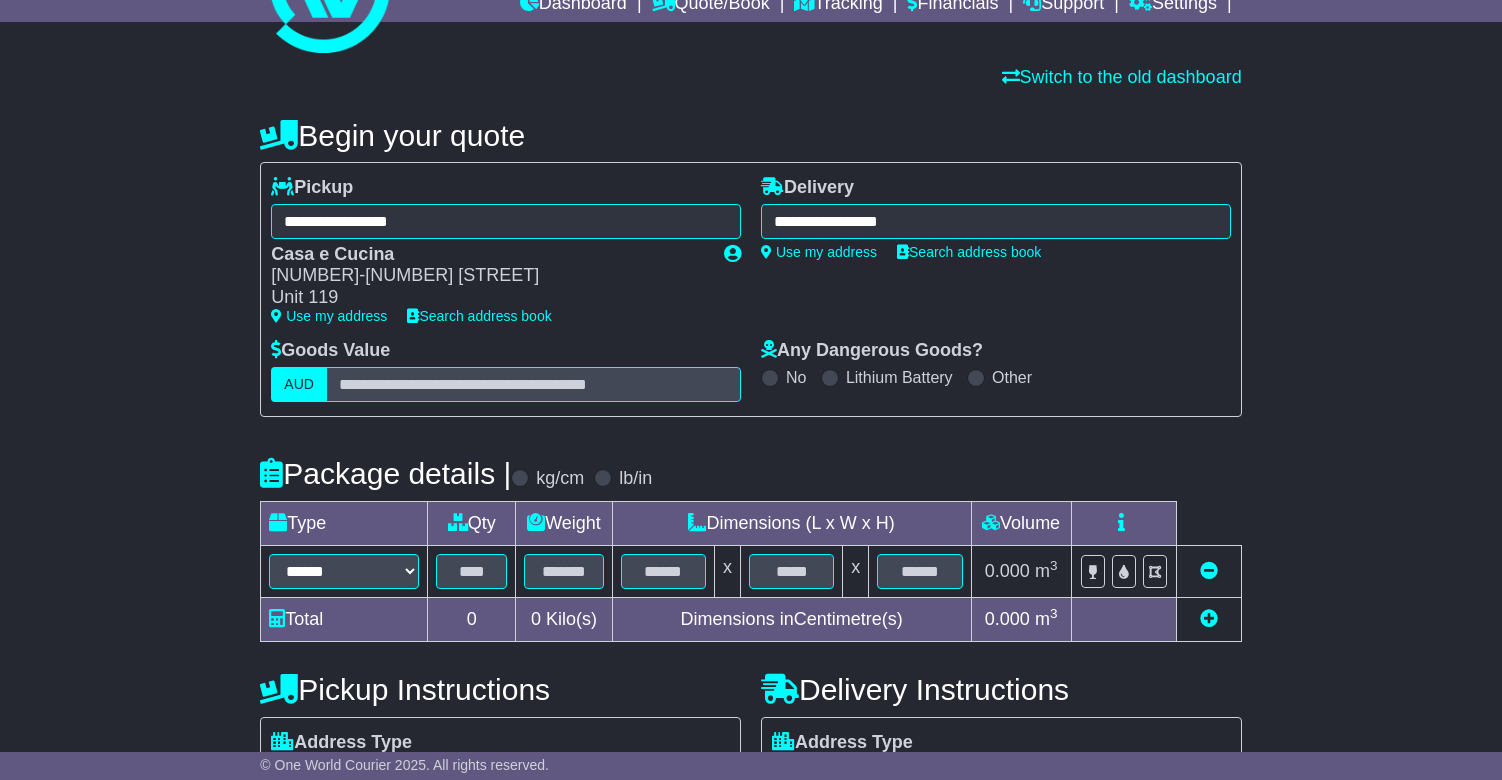 scroll, scrollTop: 145, scrollLeft: 0, axis: vertical 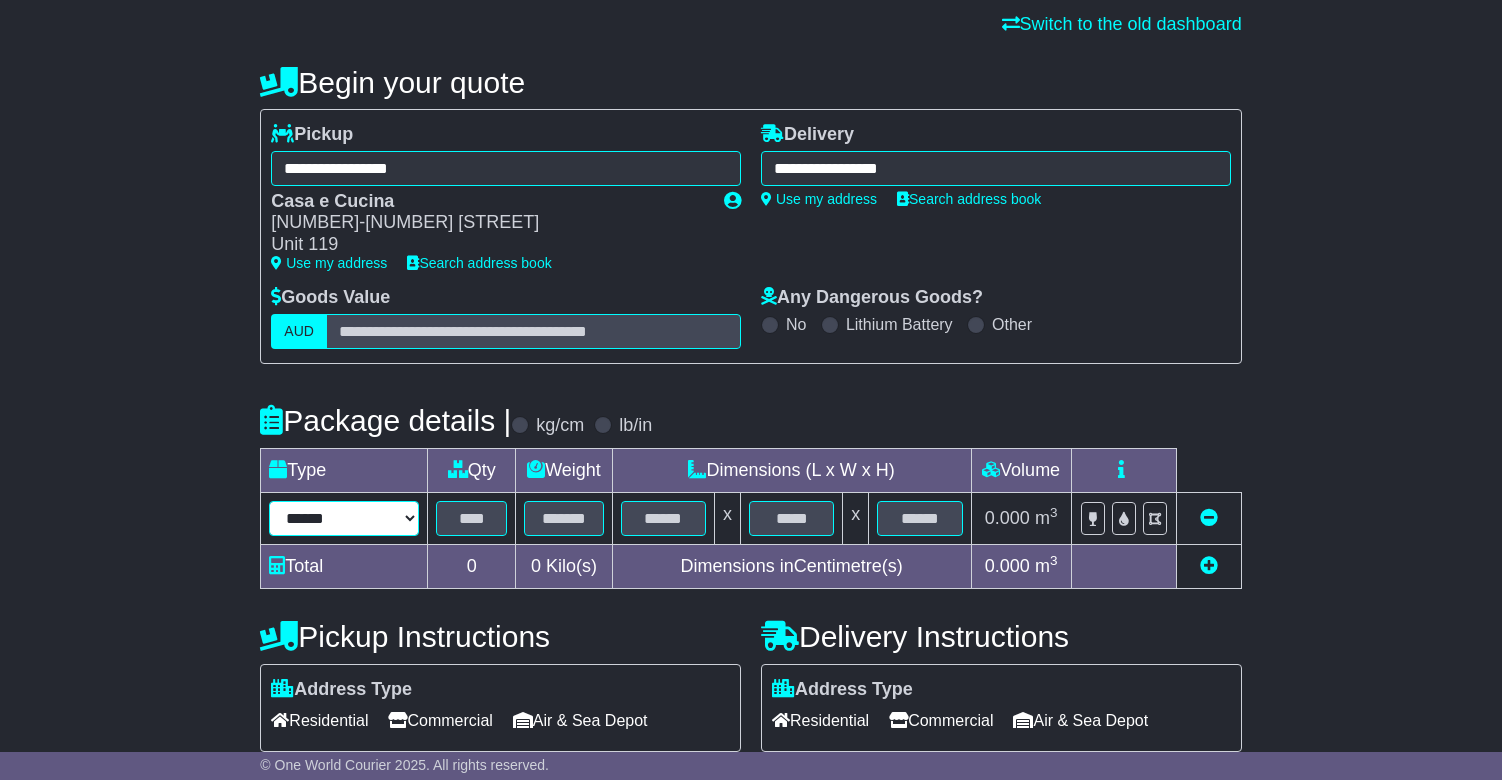select on "****" 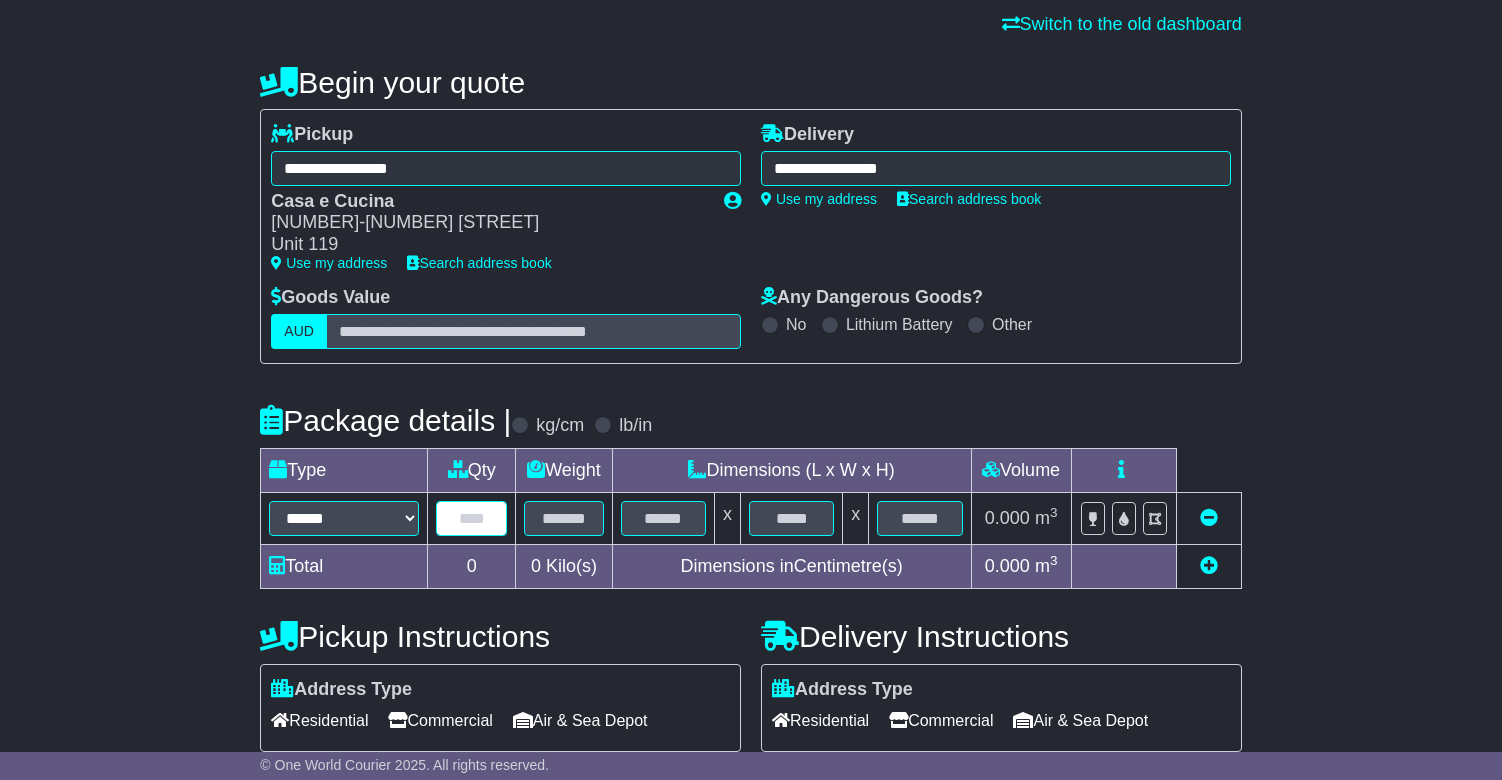 click at bounding box center (471, 518) 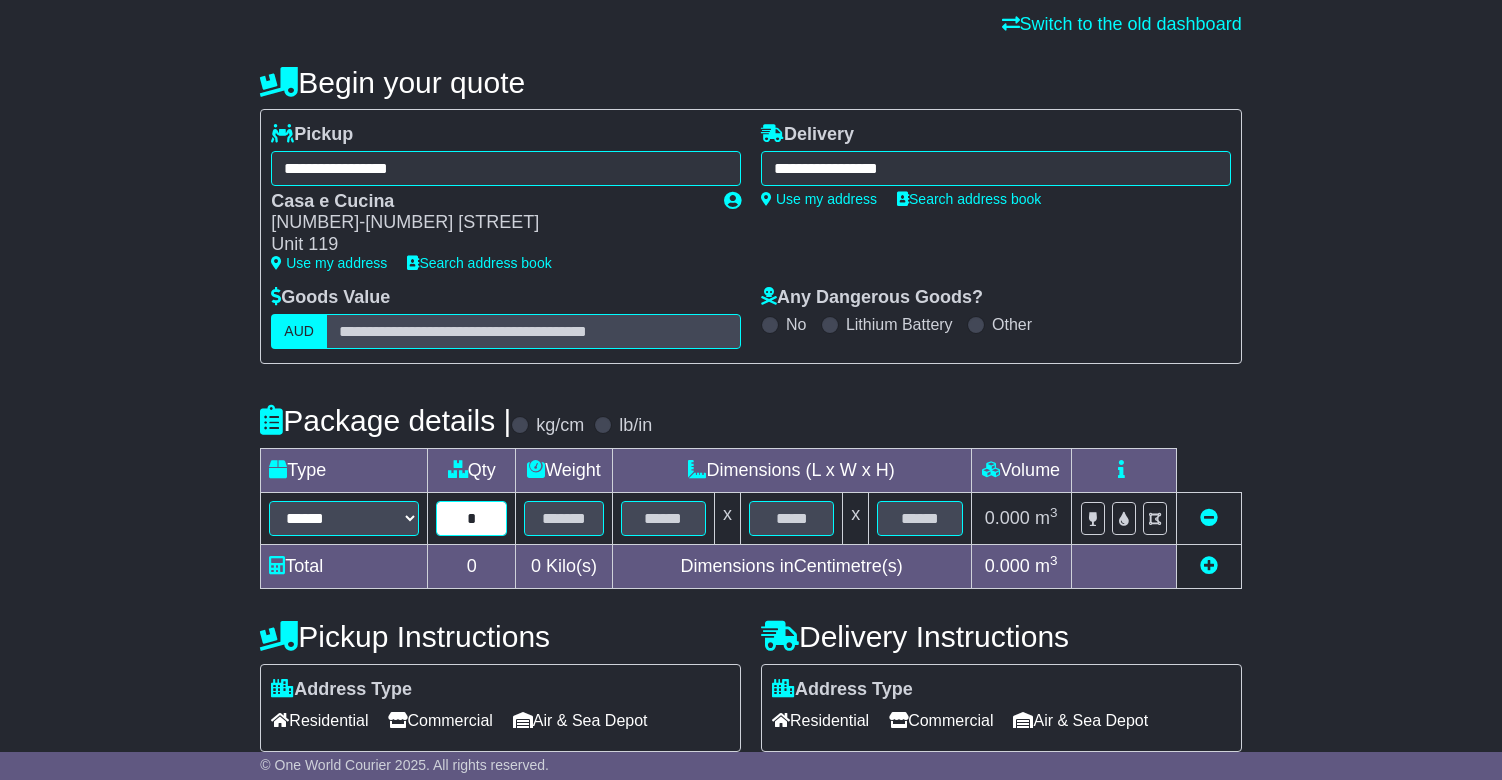 type on "*" 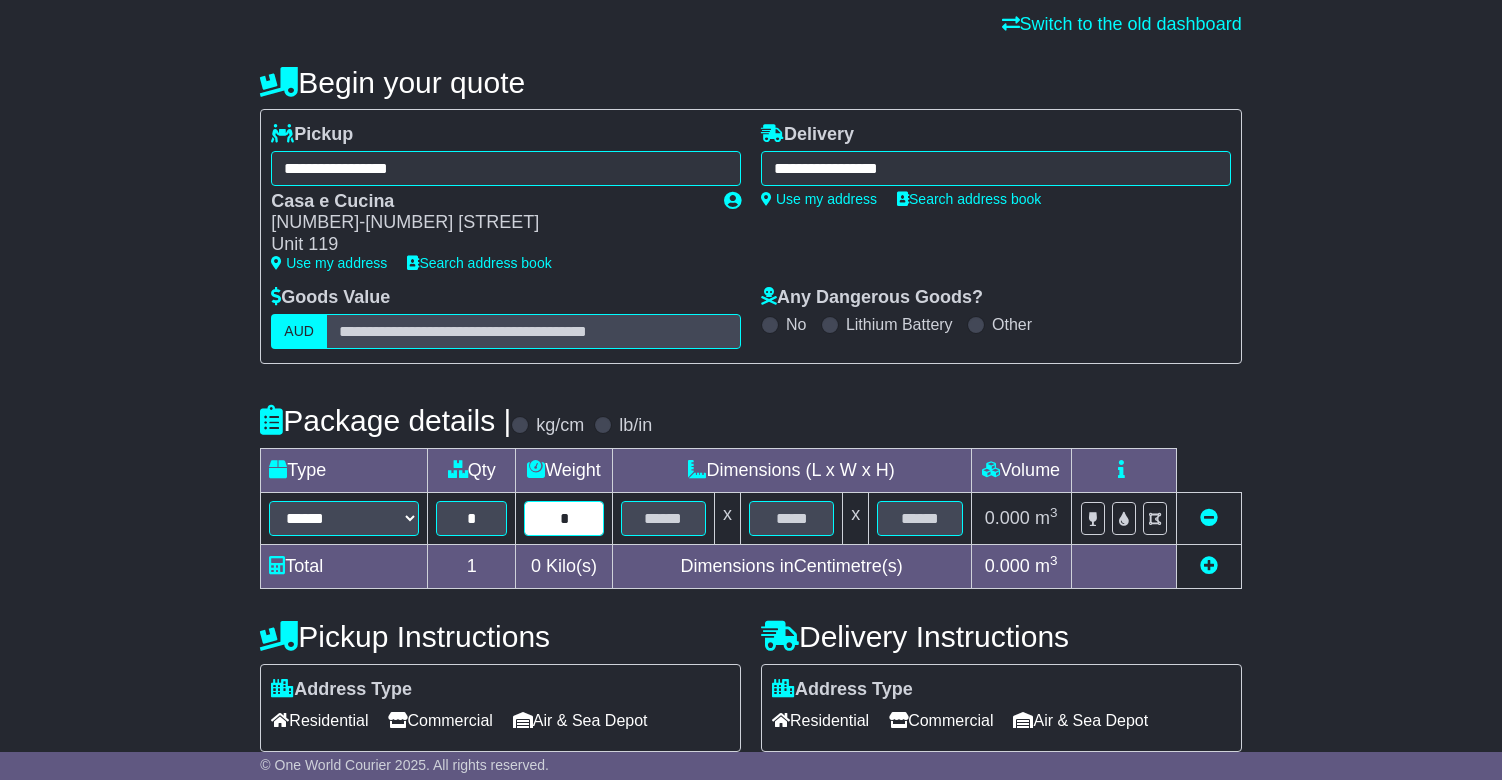 type on "*" 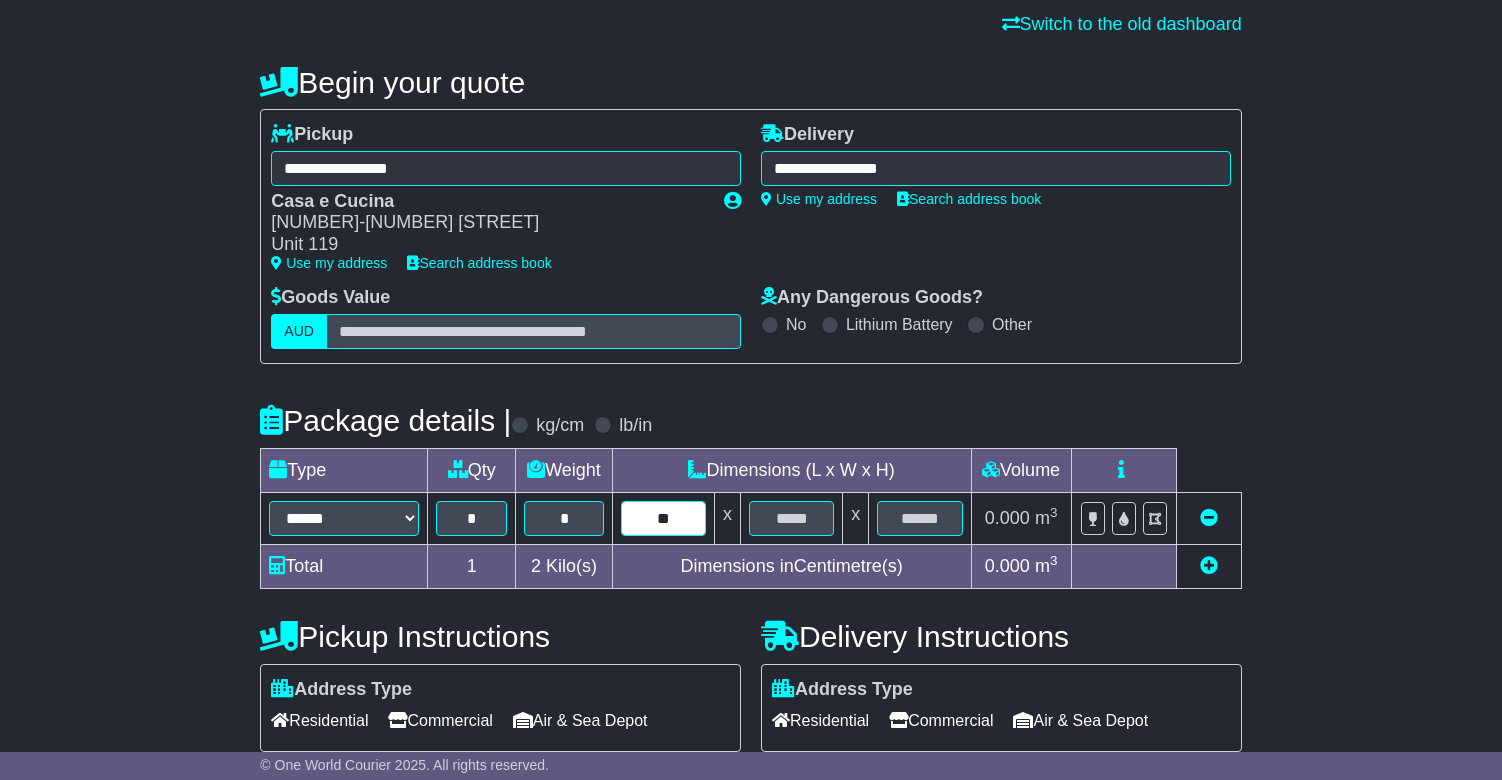 type on "**" 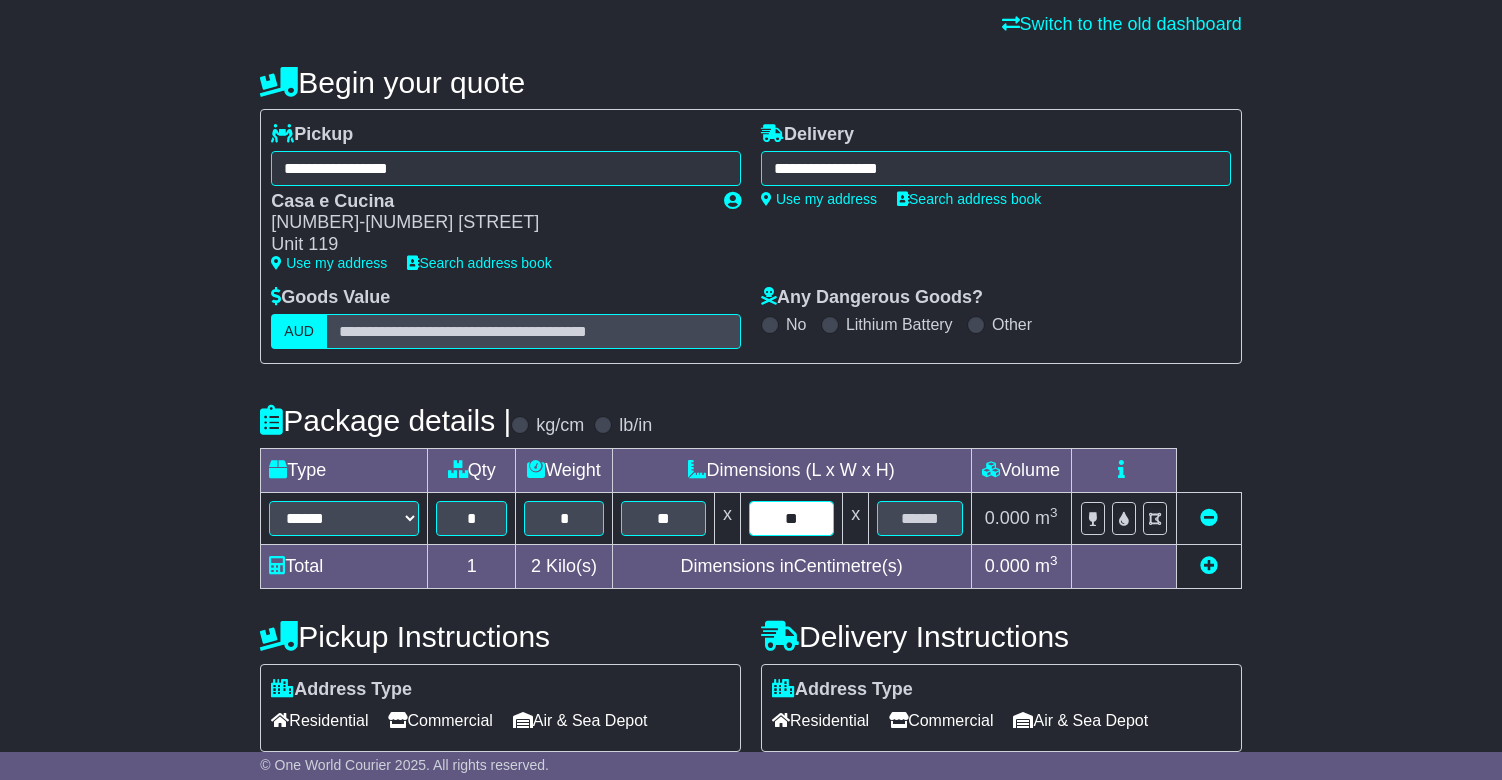 type on "**" 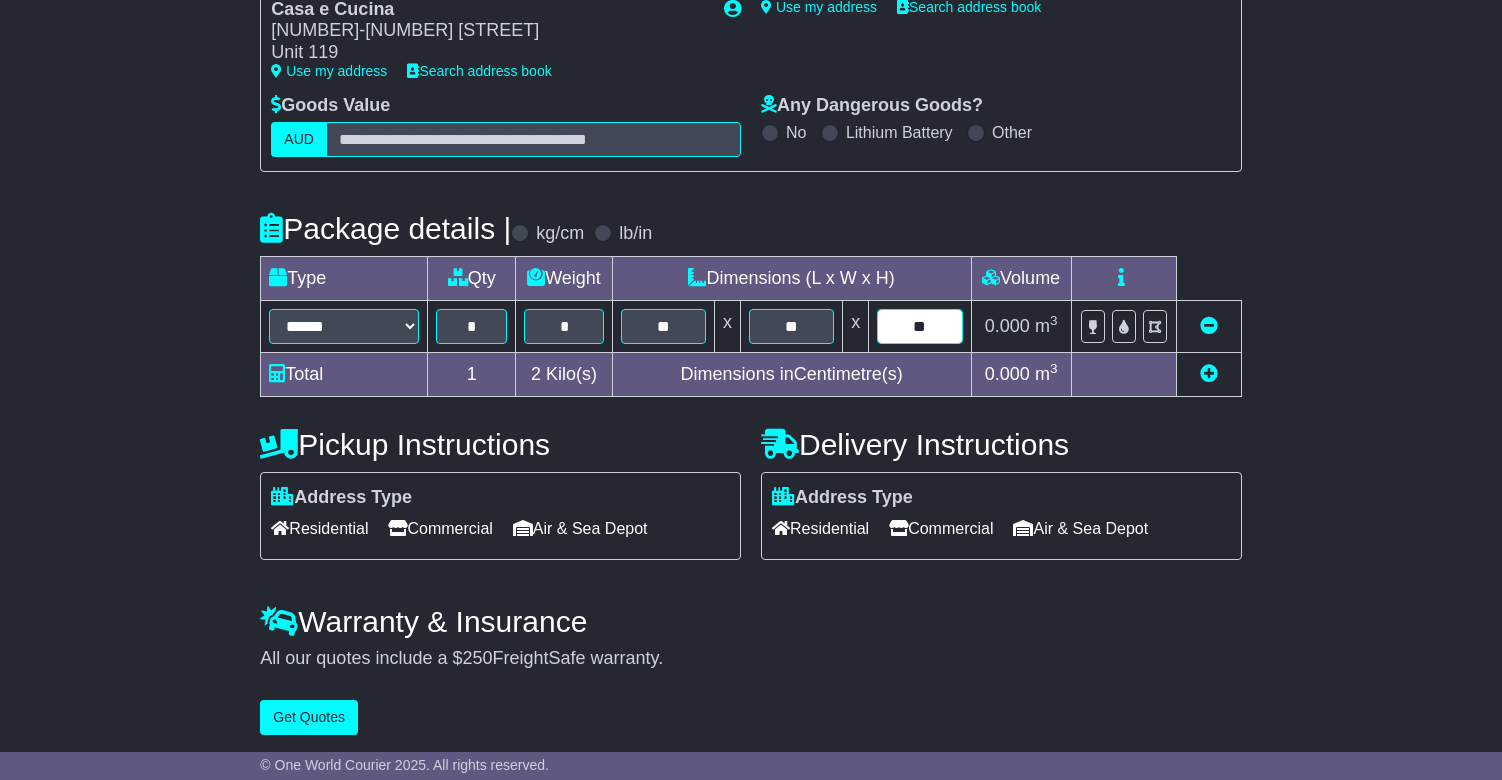 scroll, scrollTop: 336, scrollLeft: 0, axis: vertical 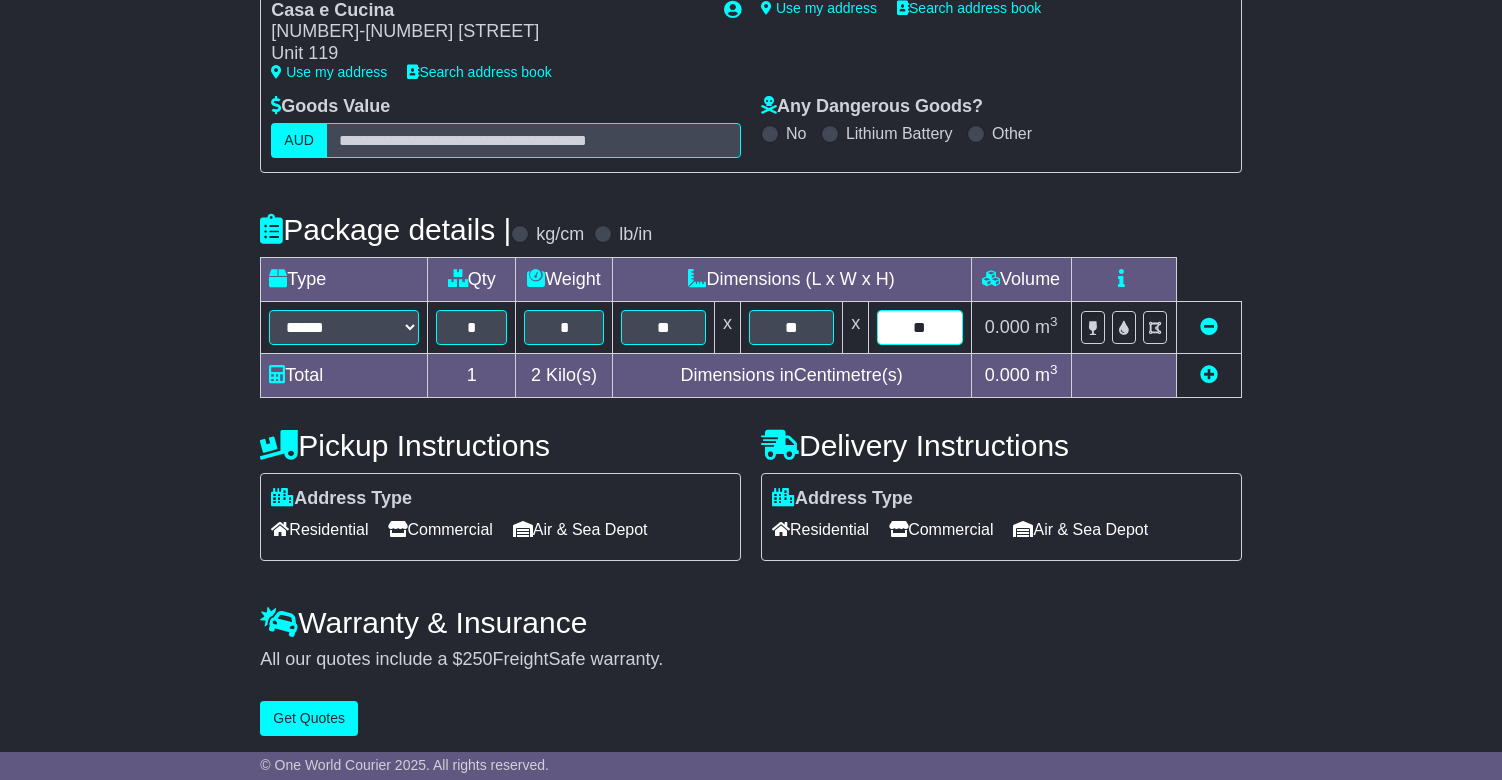 type on "**" 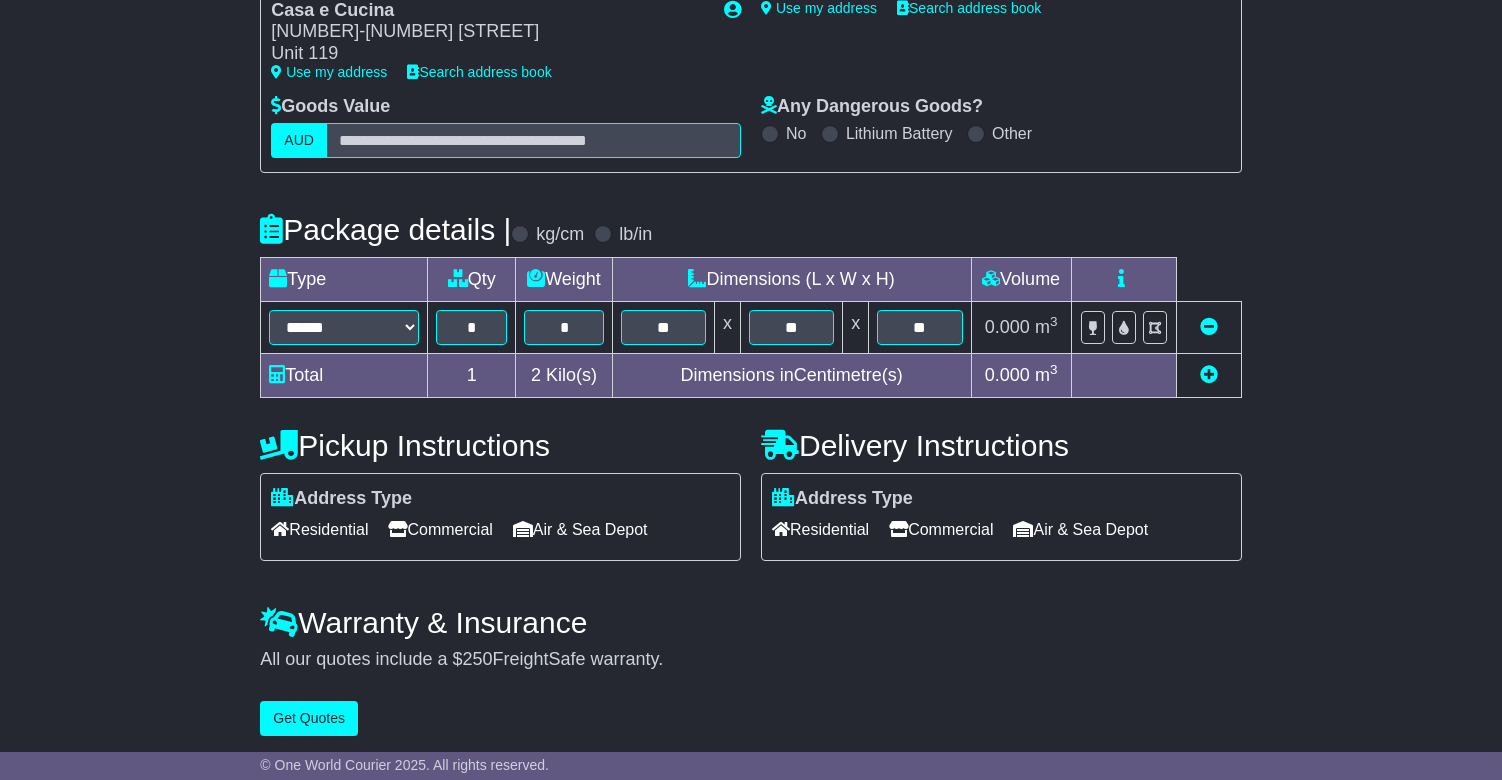 click on "Residential" at bounding box center (820, 529) 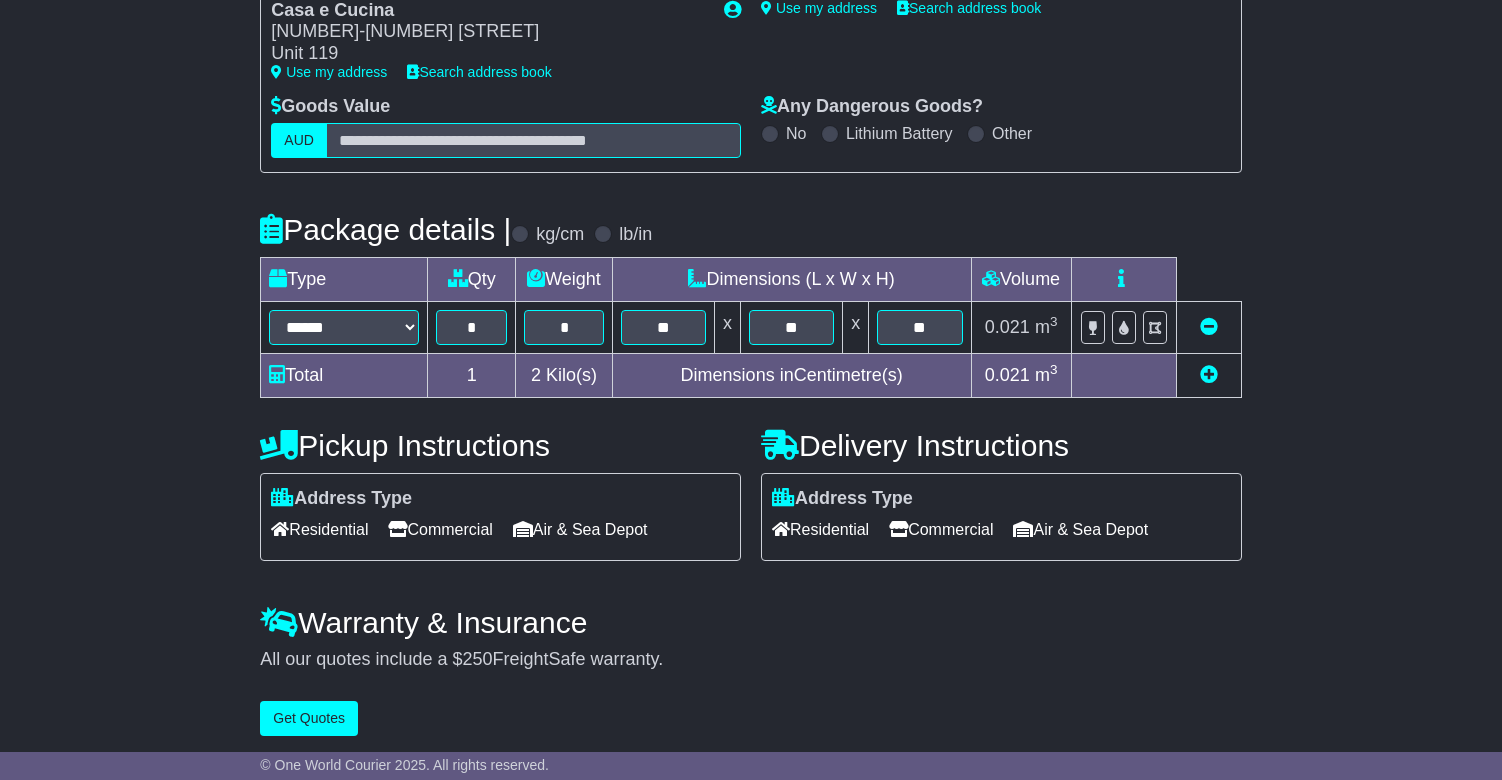 click on "Get Quotes" at bounding box center (309, 718) 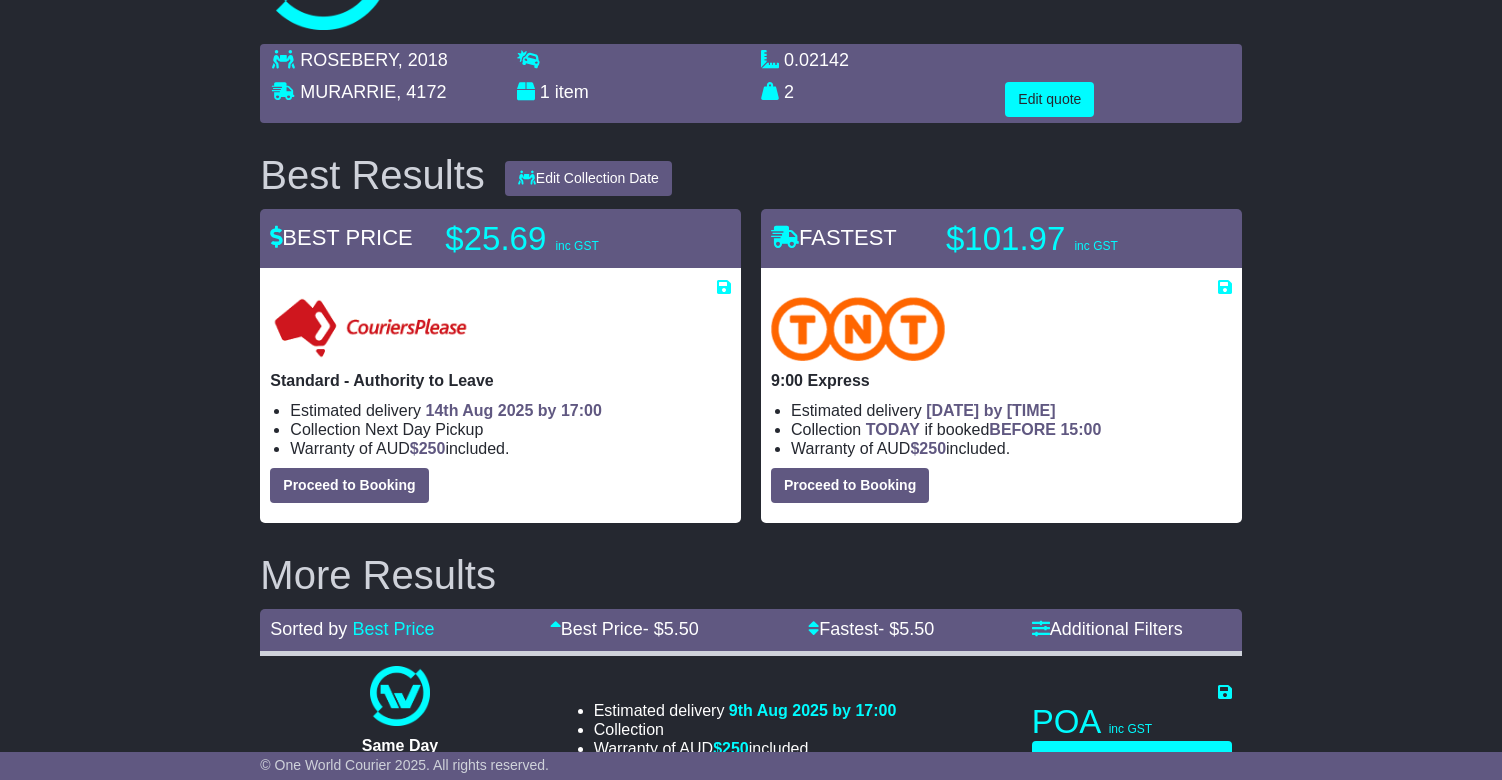 scroll, scrollTop: 104, scrollLeft: 0, axis: vertical 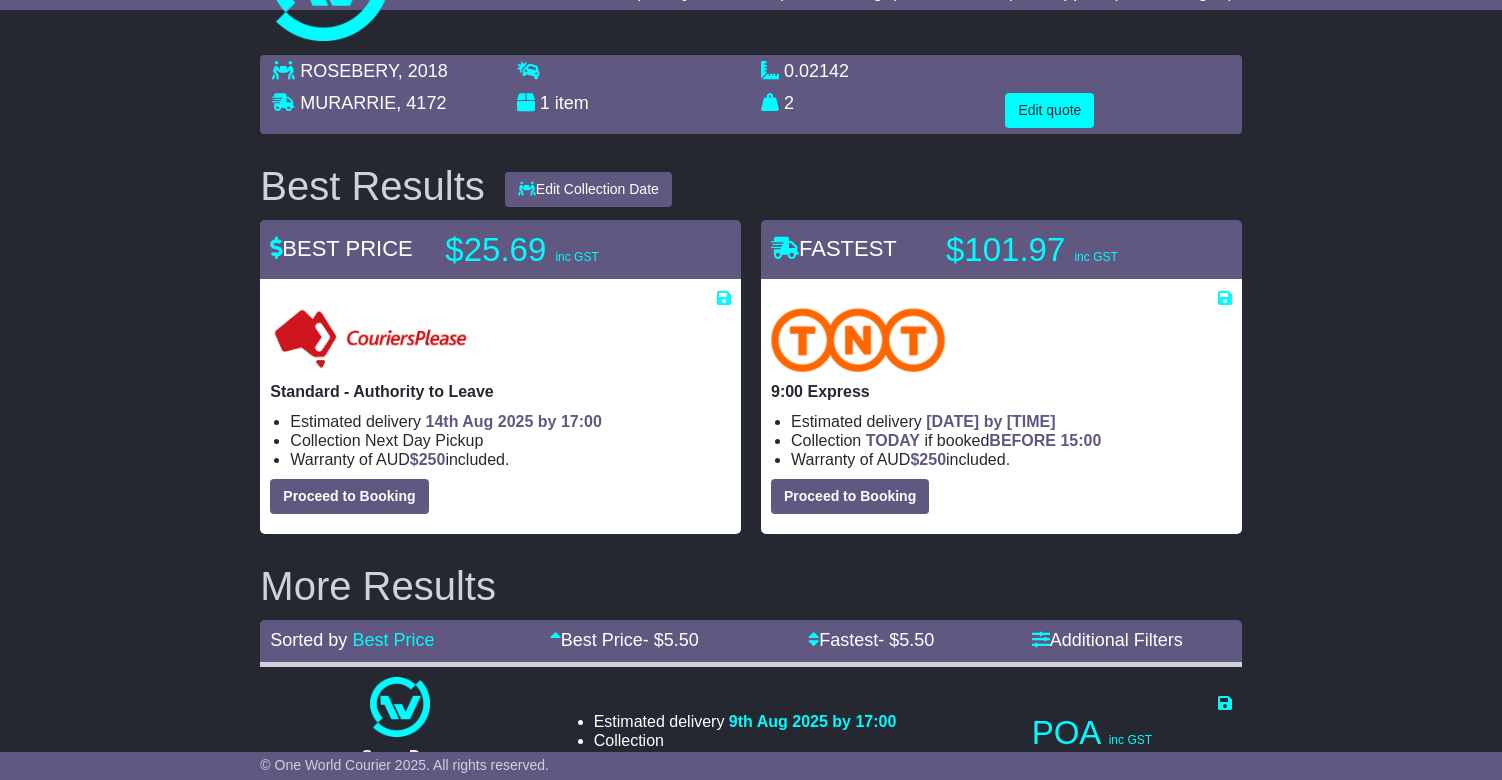 click on "Proceed to Booking" at bounding box center (349, 496) 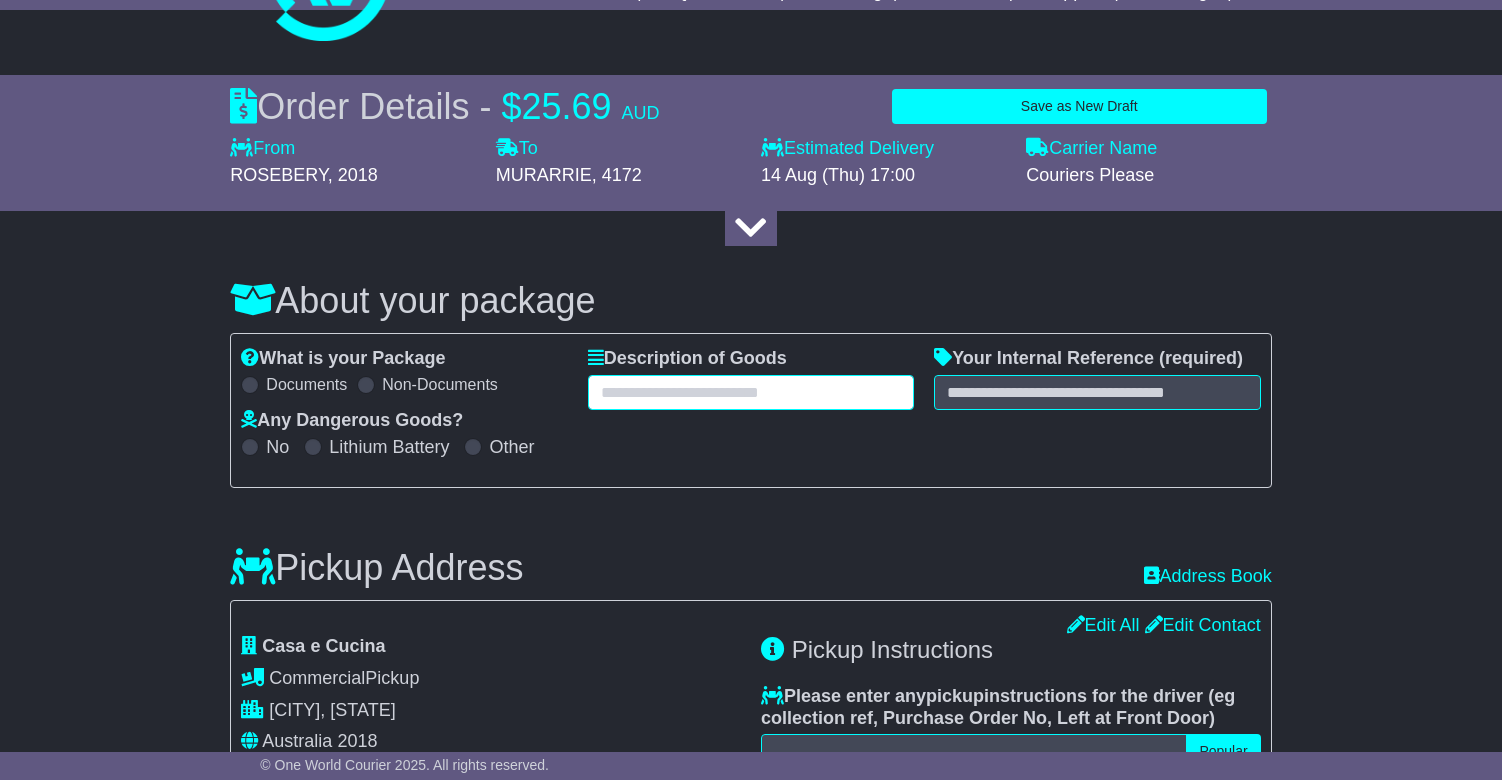 click at bounding box center [751, 392] 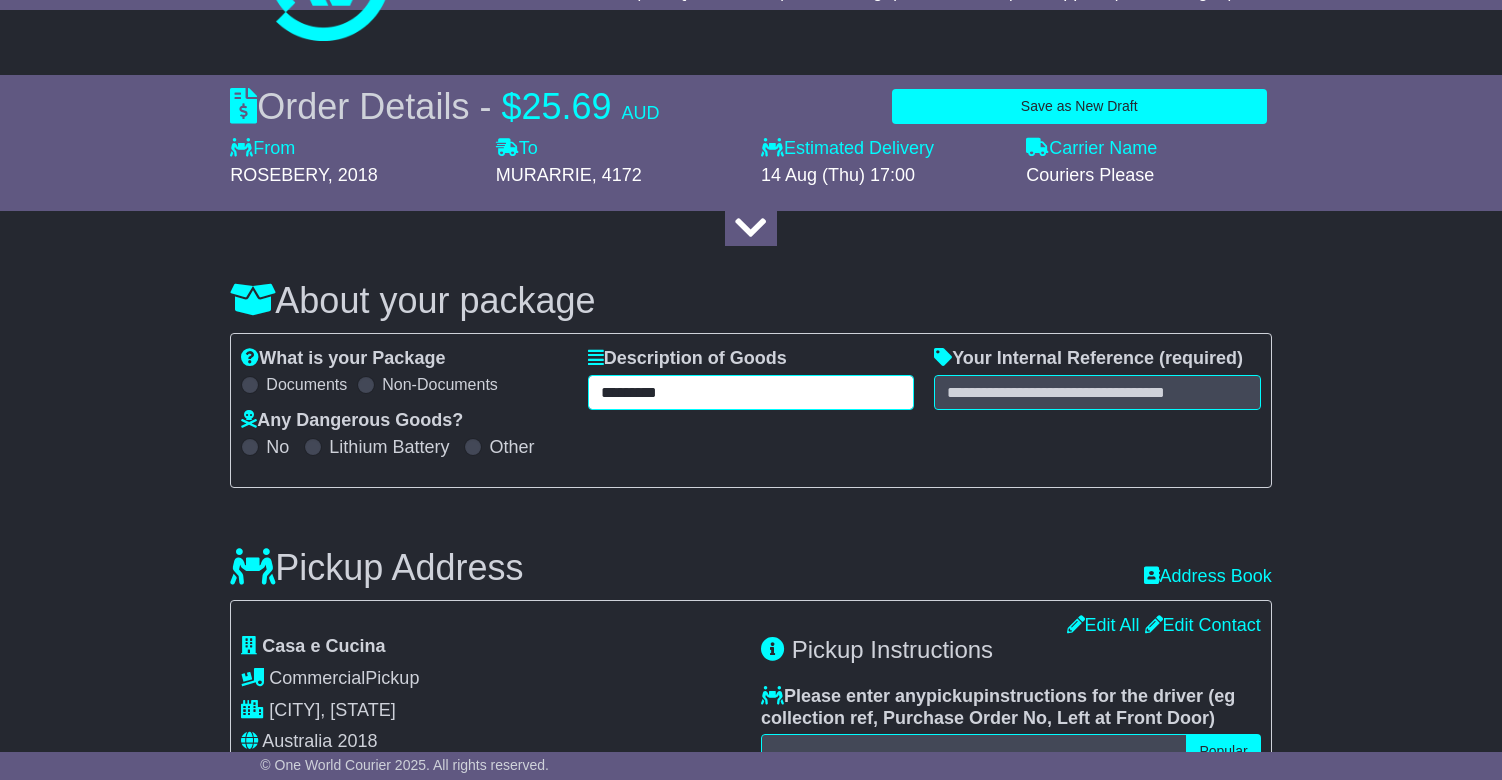 type on "*********" 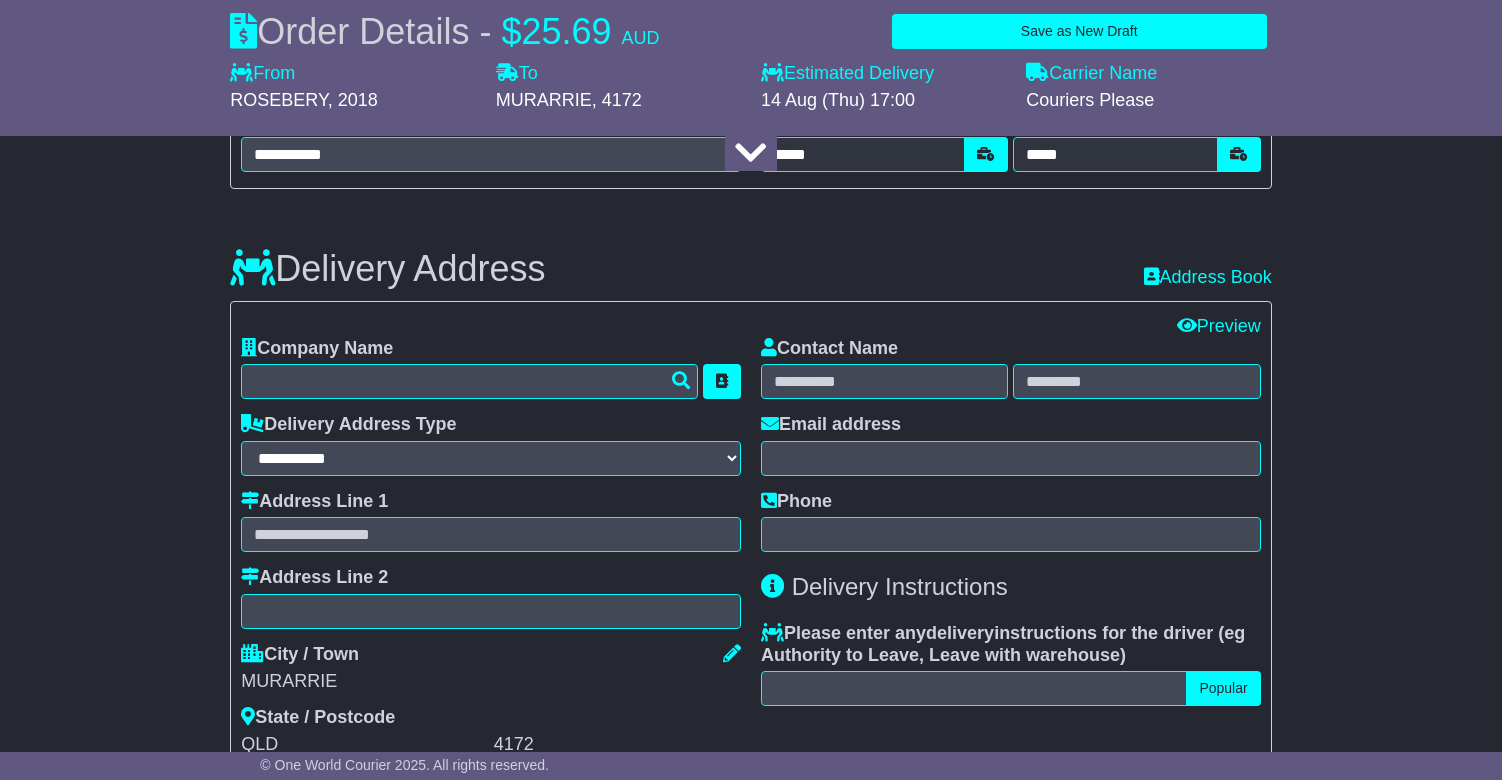 scroll, scrollTop: 1117, scrollLeft: 0, axis: vertical 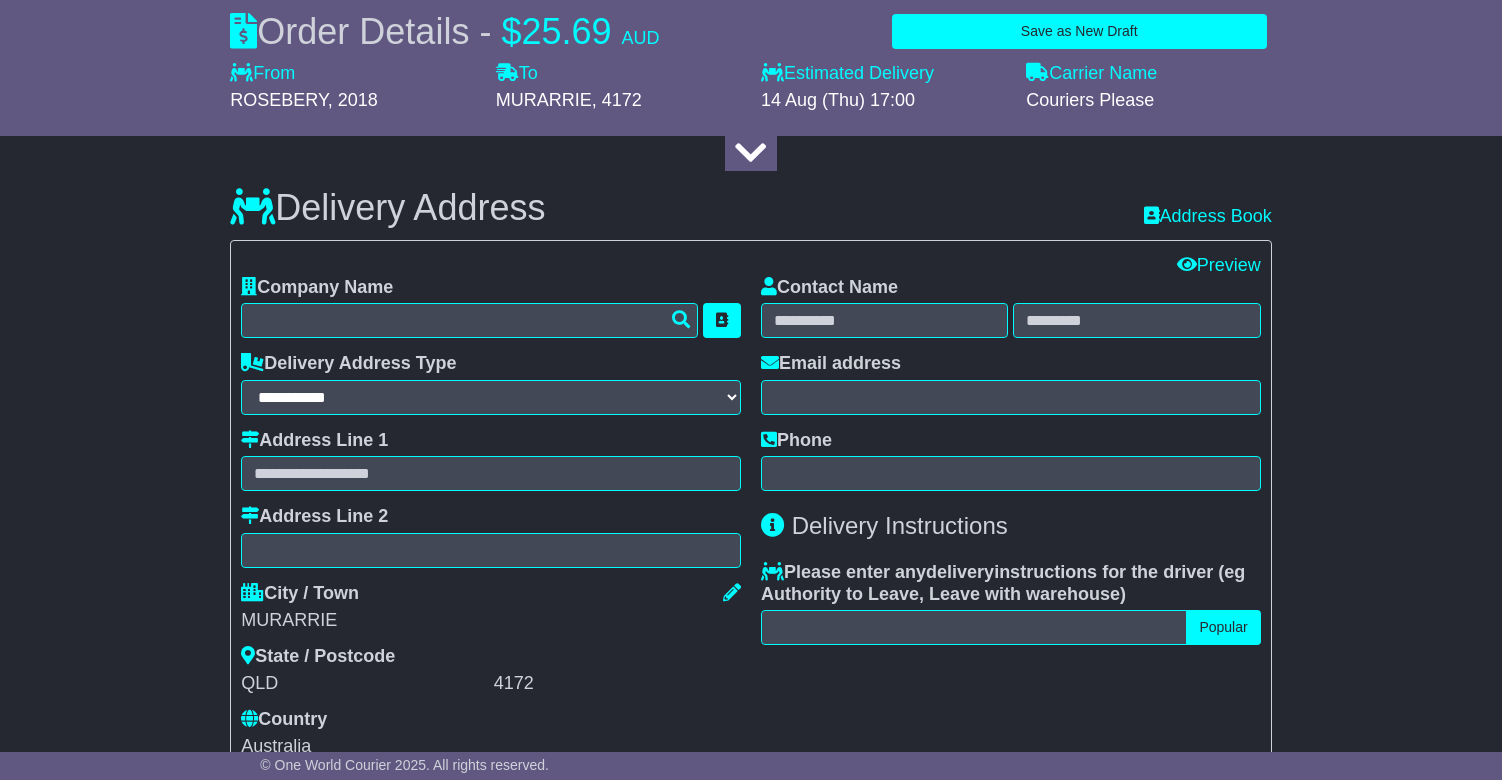 type on "*****" 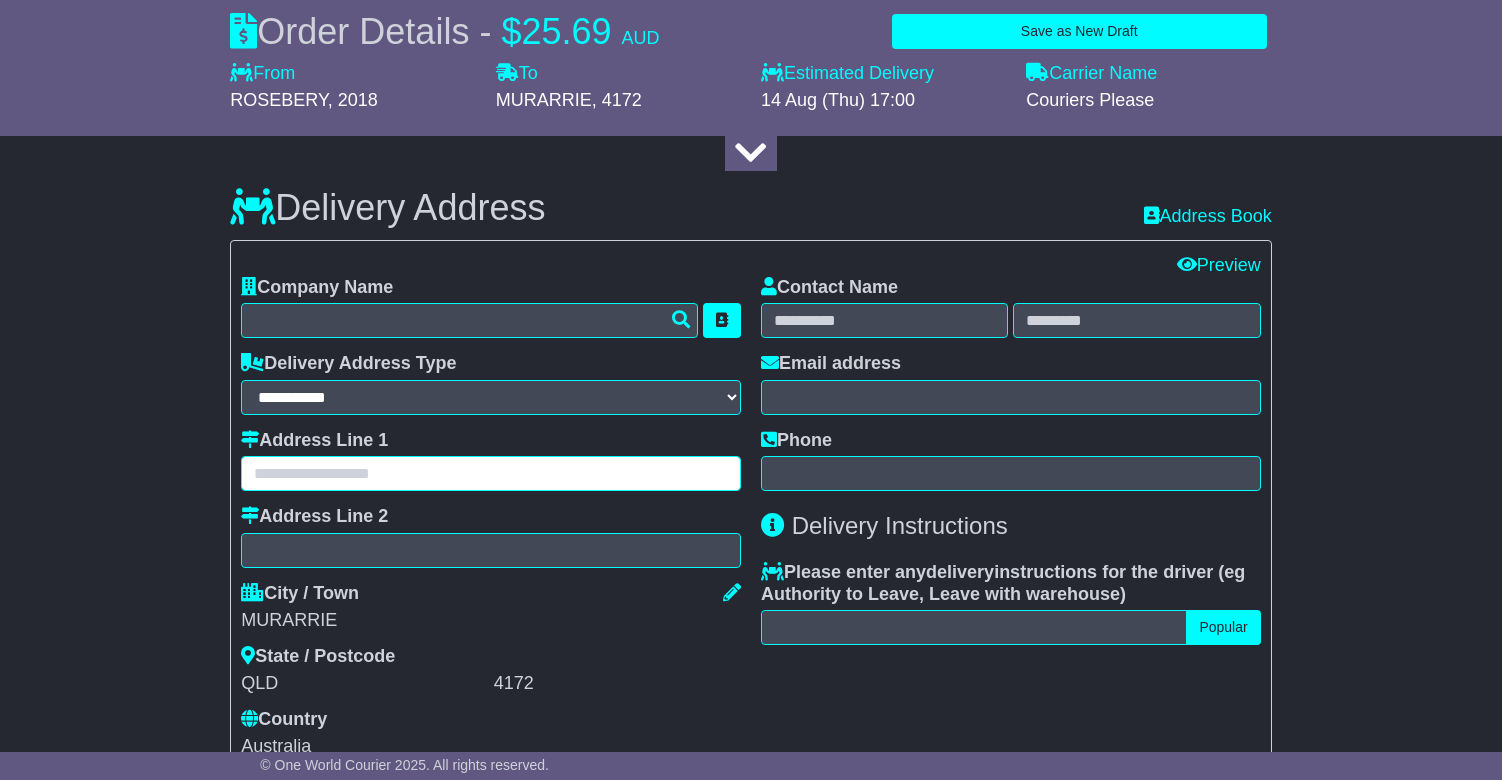 paste on "**********" 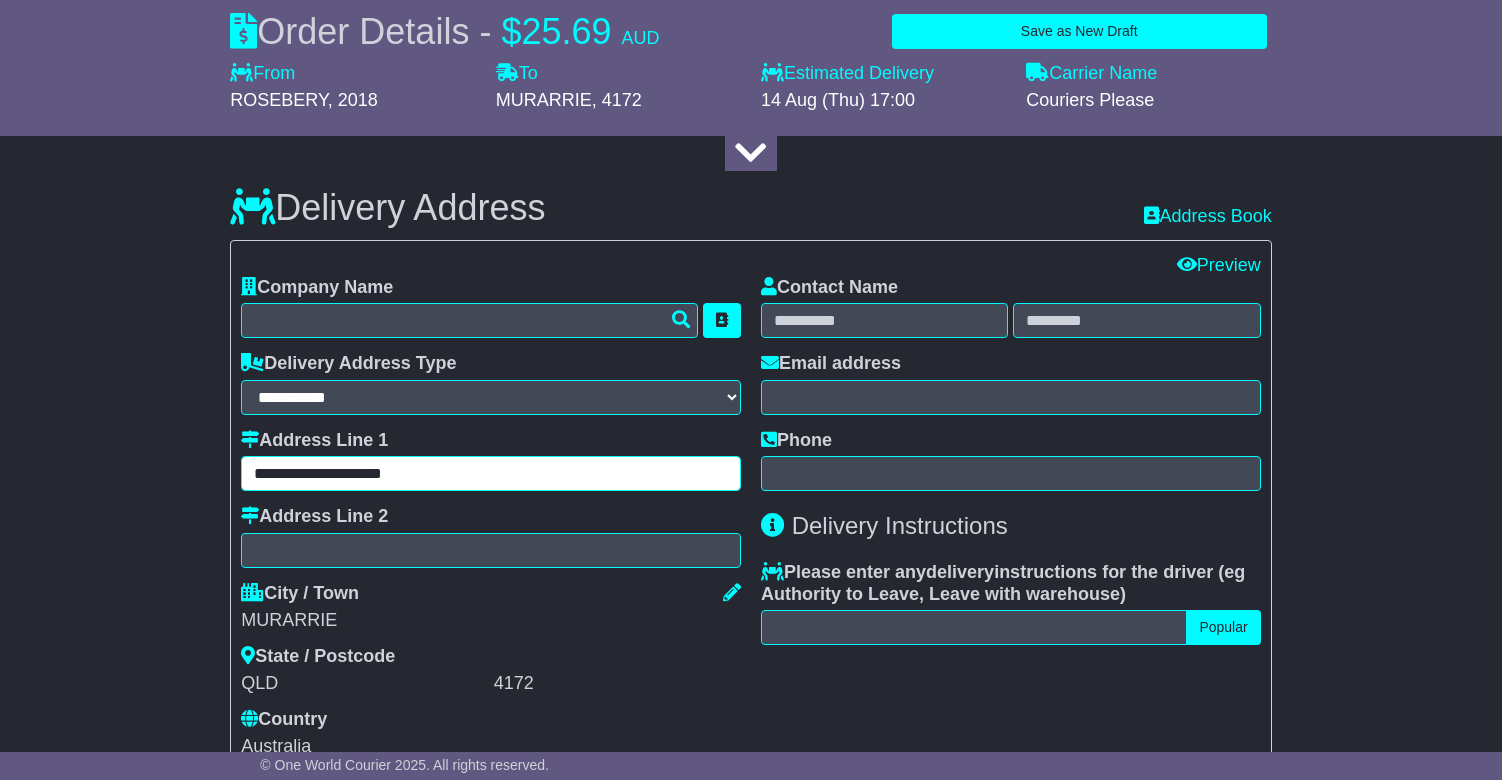 type on "**********" 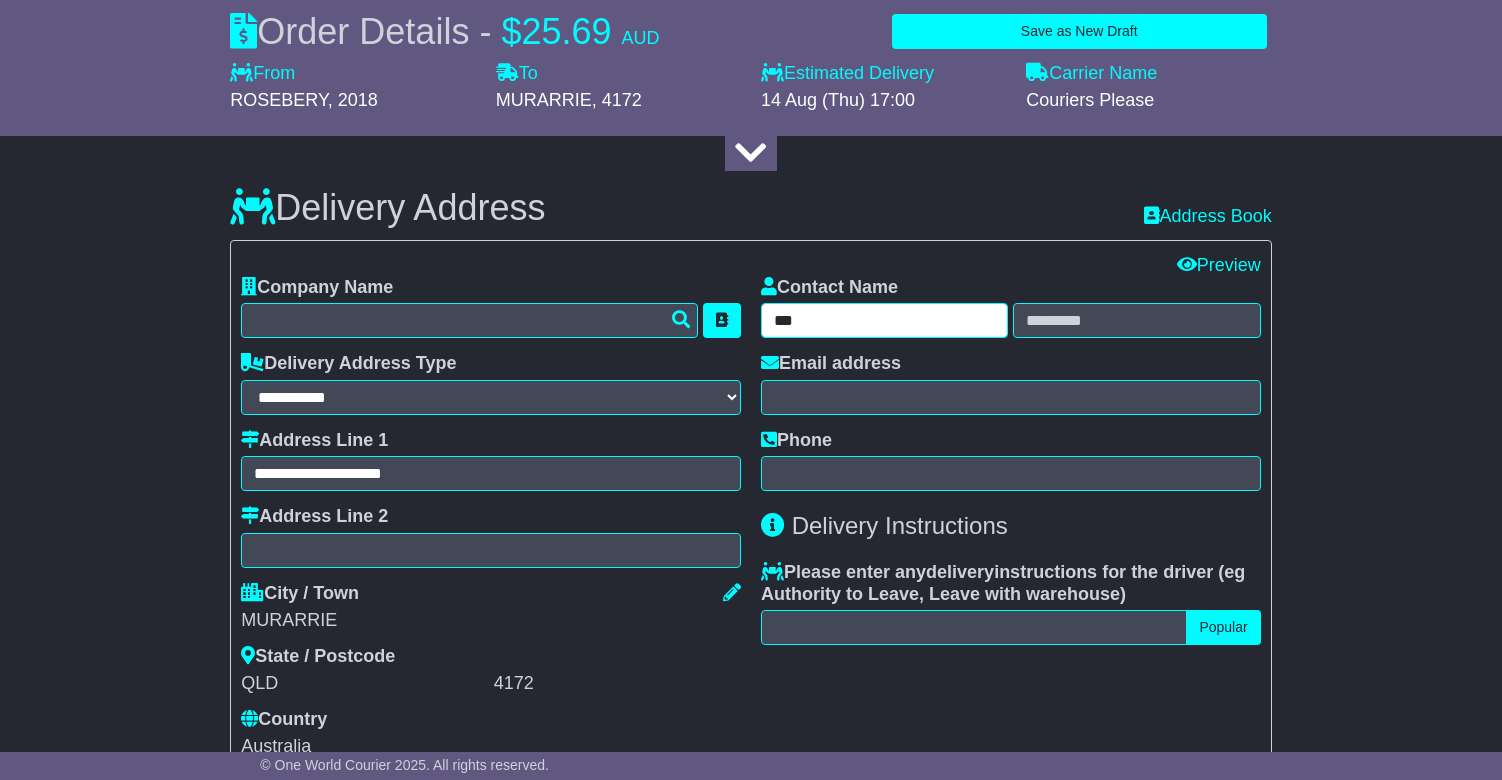 type on "***" 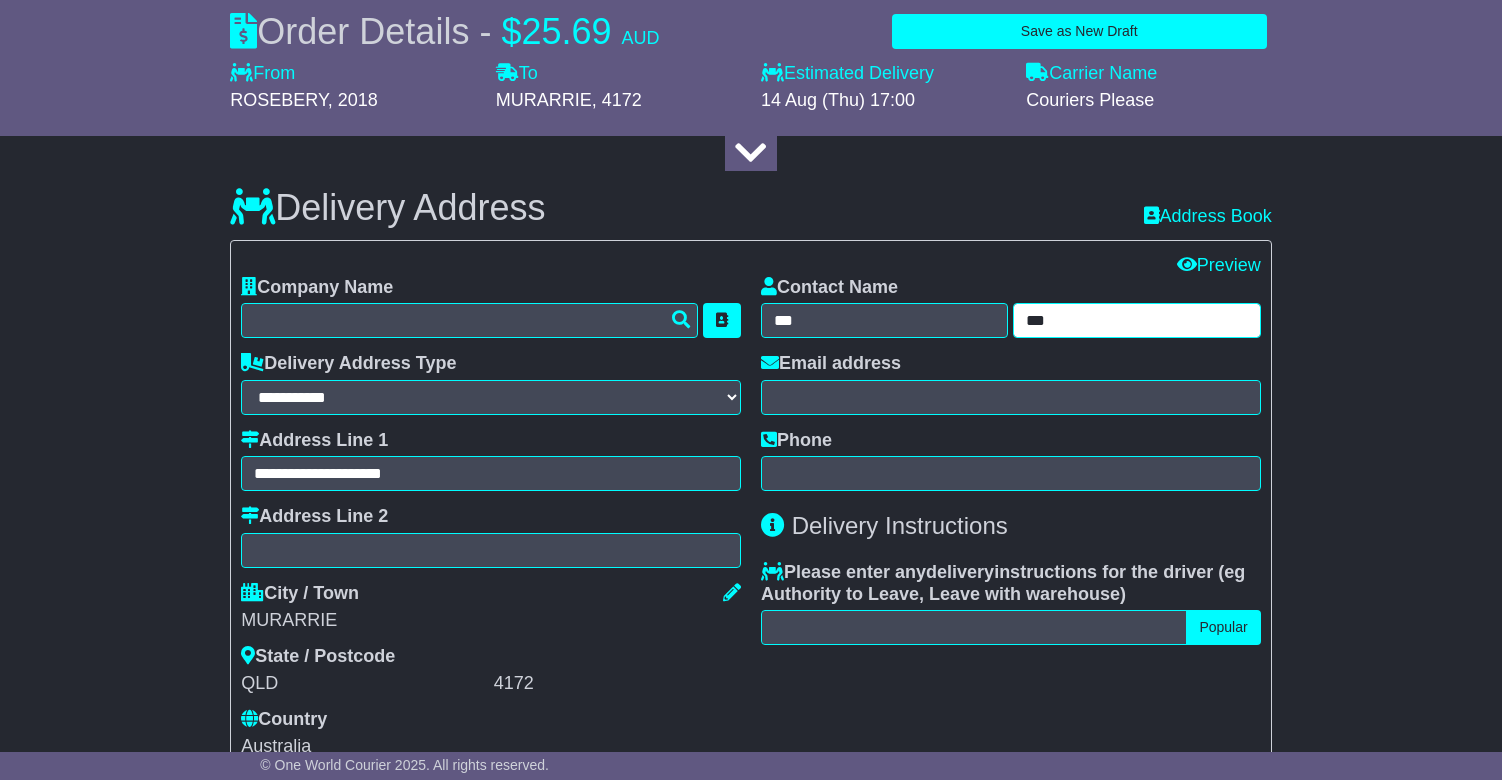 type on "***" 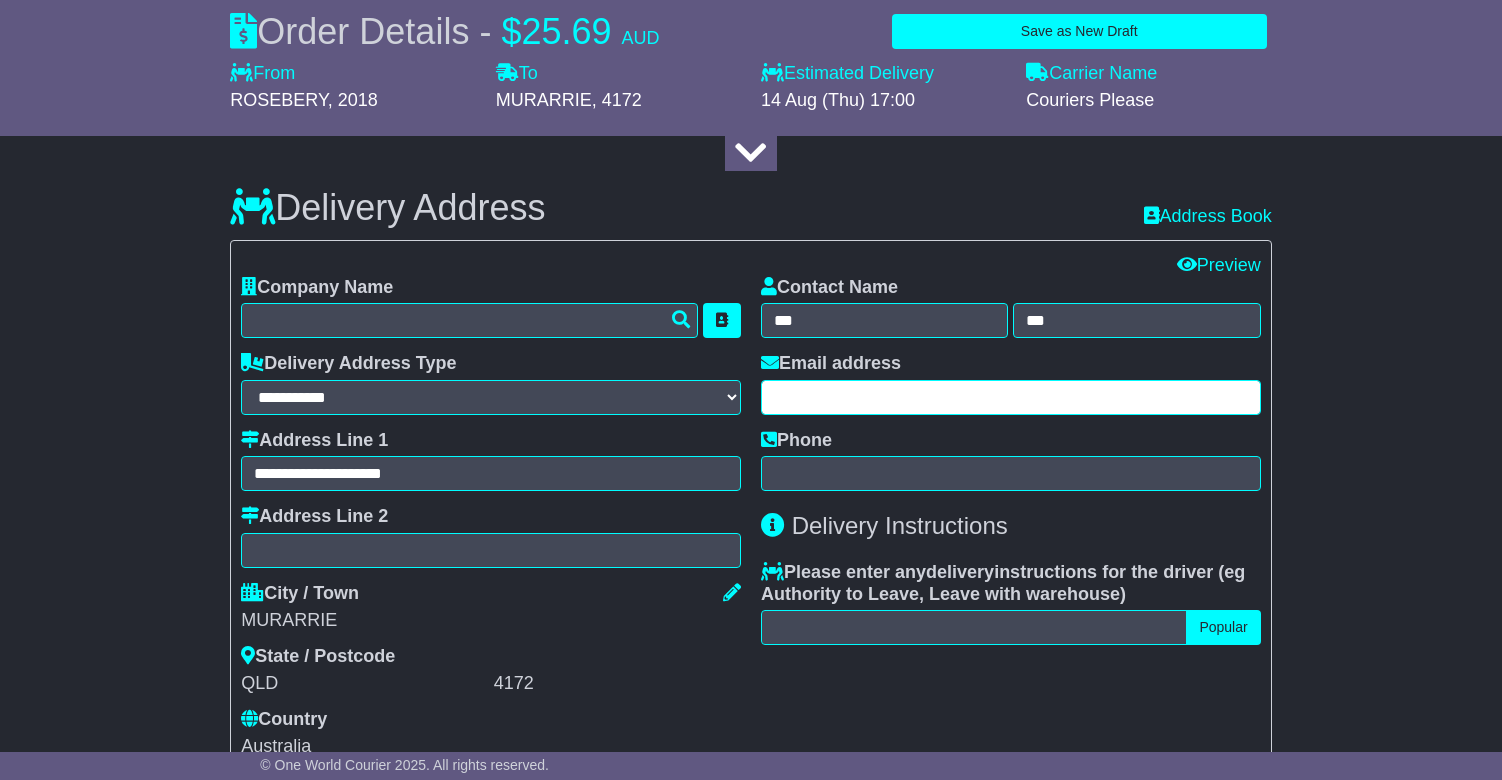 paste on "**********" 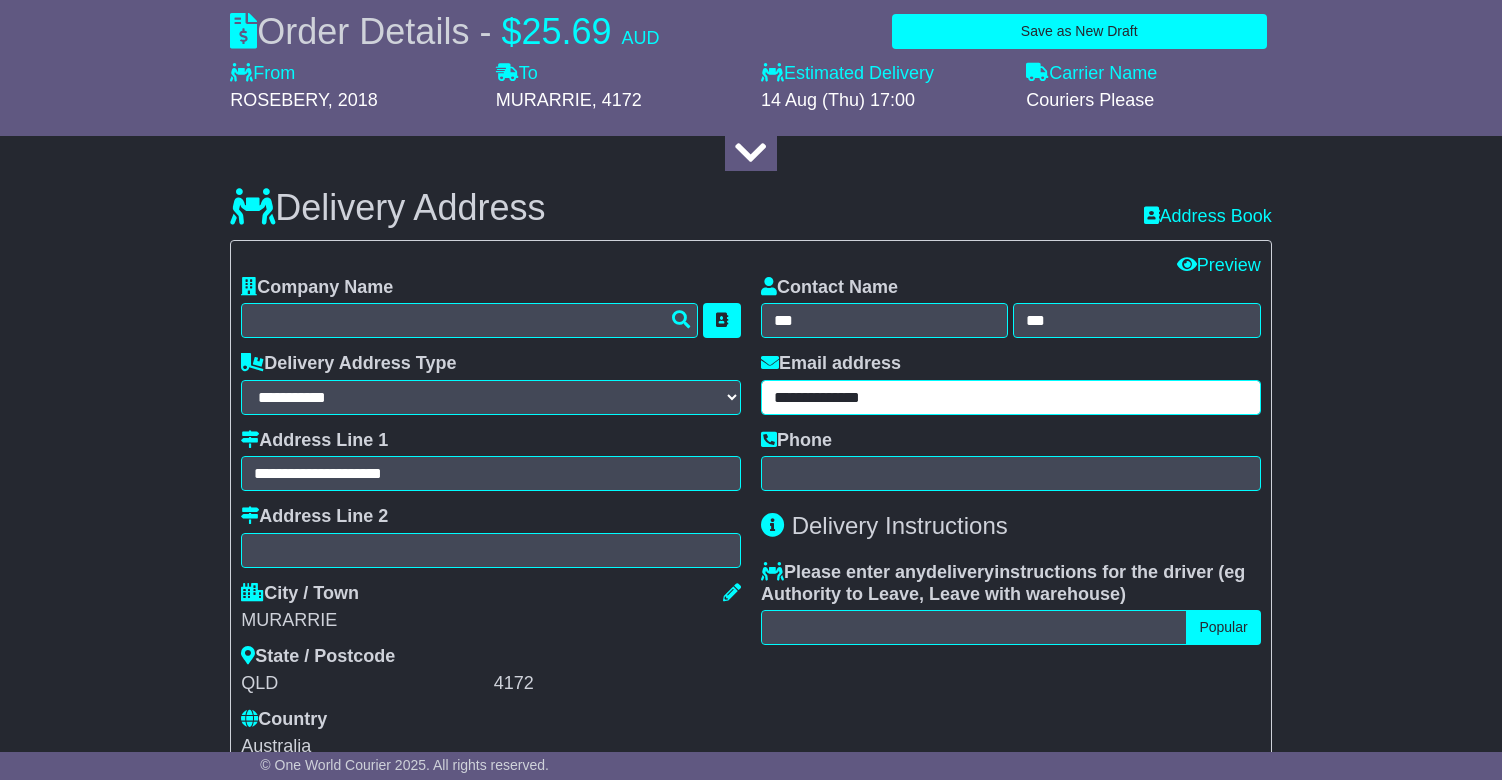 type on "**********" 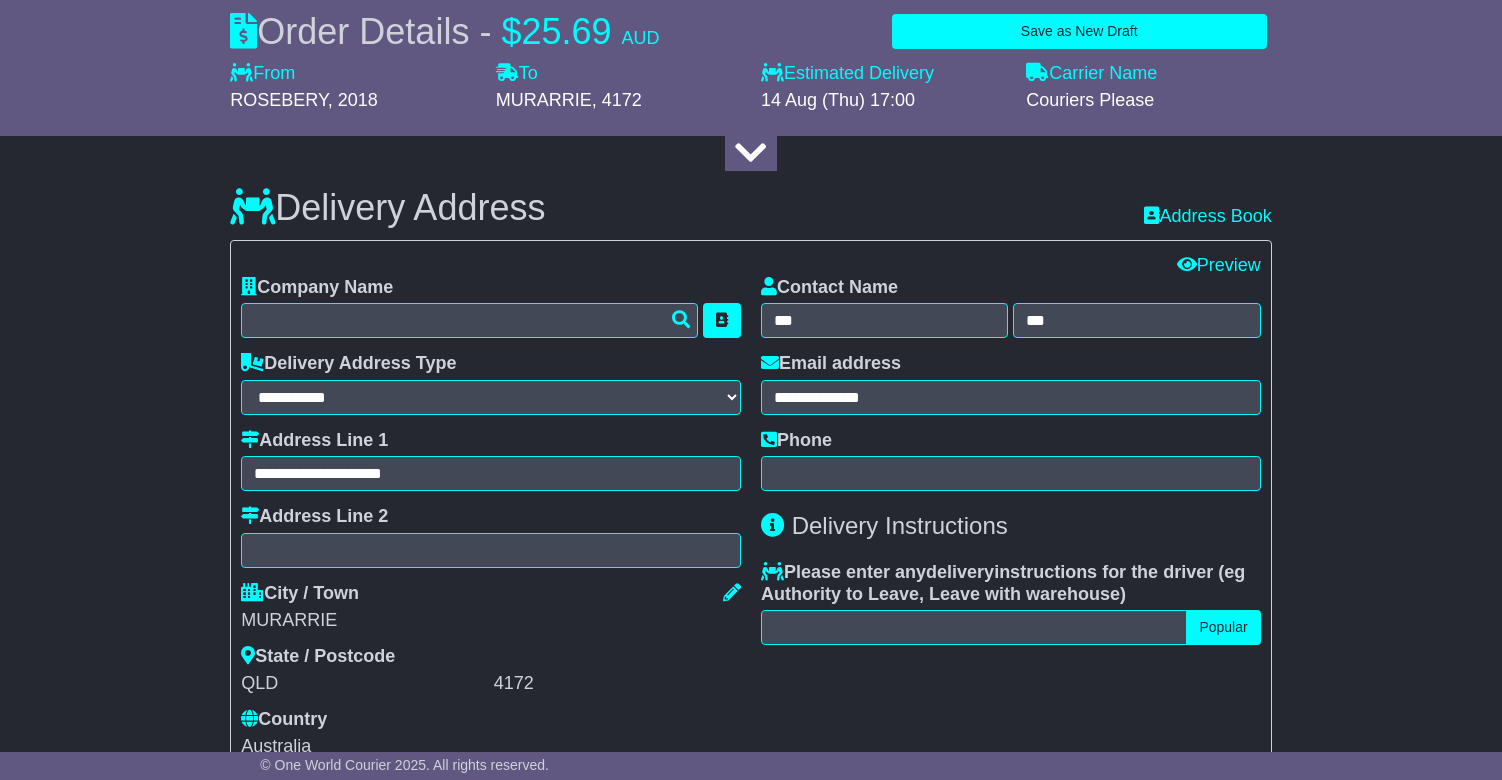 click on "Contact Name
***
***
Email address
[EMAIL]
Phone
[PHONE]
Delivery Instructions
Please enter any  delivery  instructions for the driver ( eg Authority to Leave, Leave with warehouse )
Popular
Authority to leave
Leave at front door
Leave at back door
Leave with reception" at bounding box center [1011, 517] 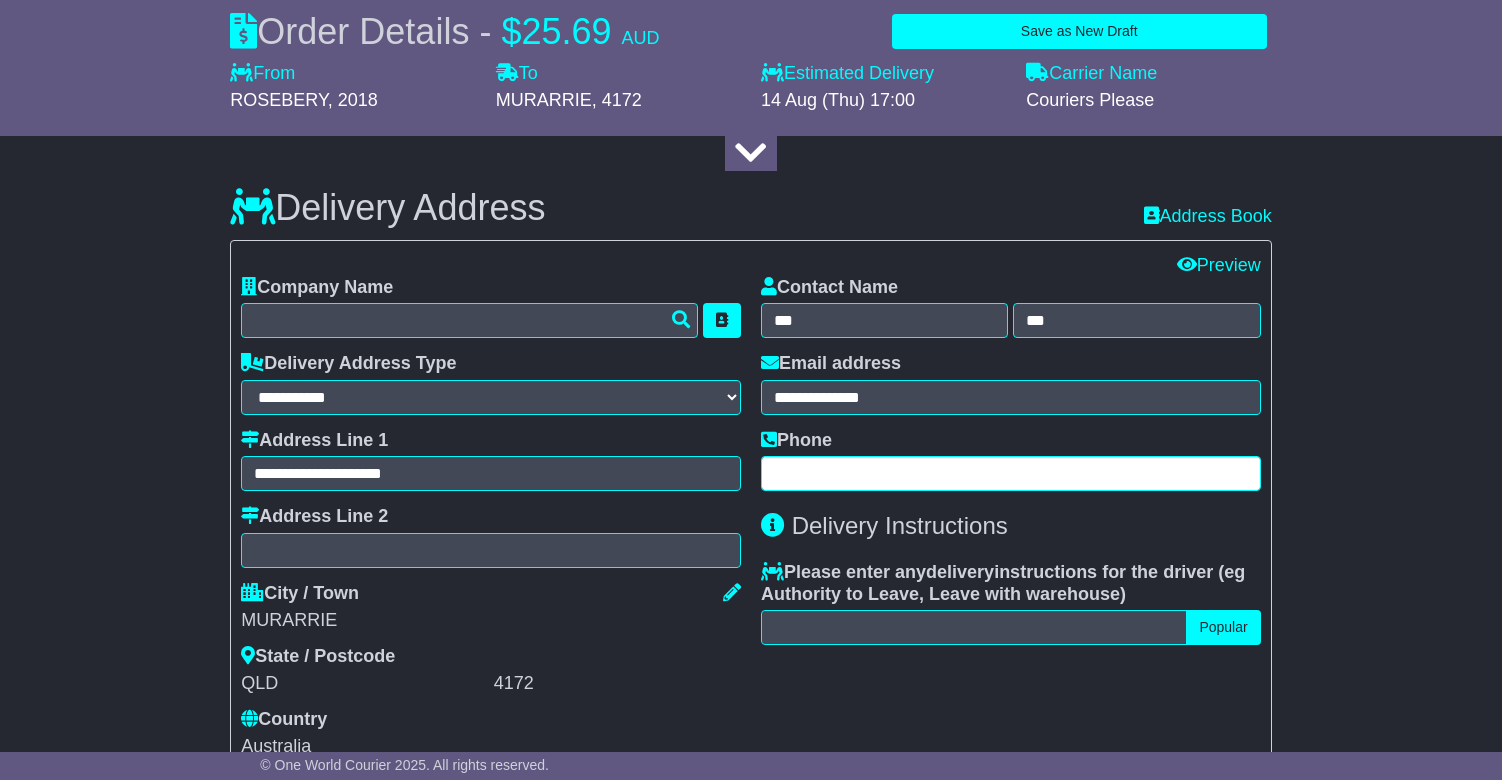 paste on "**********" 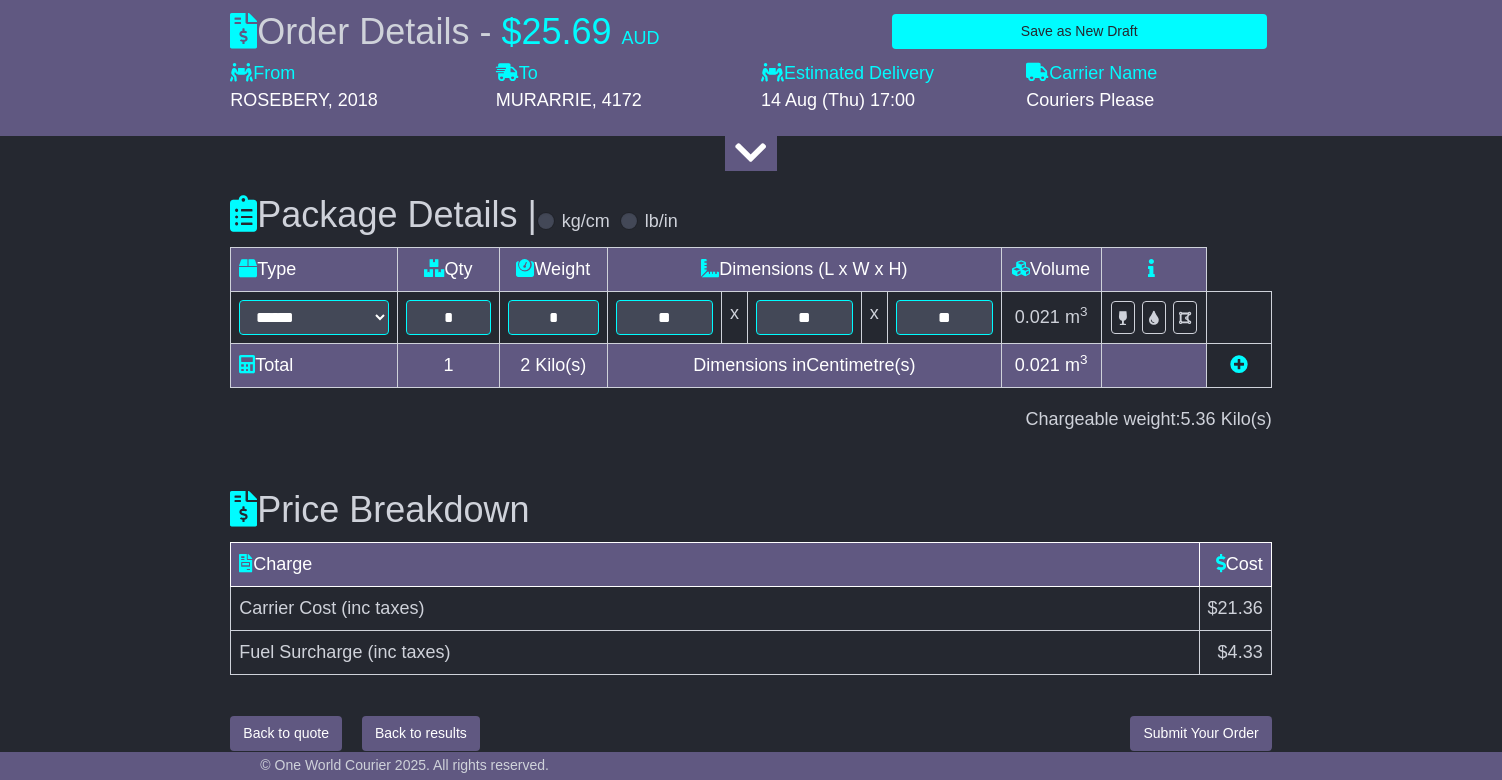 scroll, scrollTop: 2159, scrollLeft: 0, axis: vertical 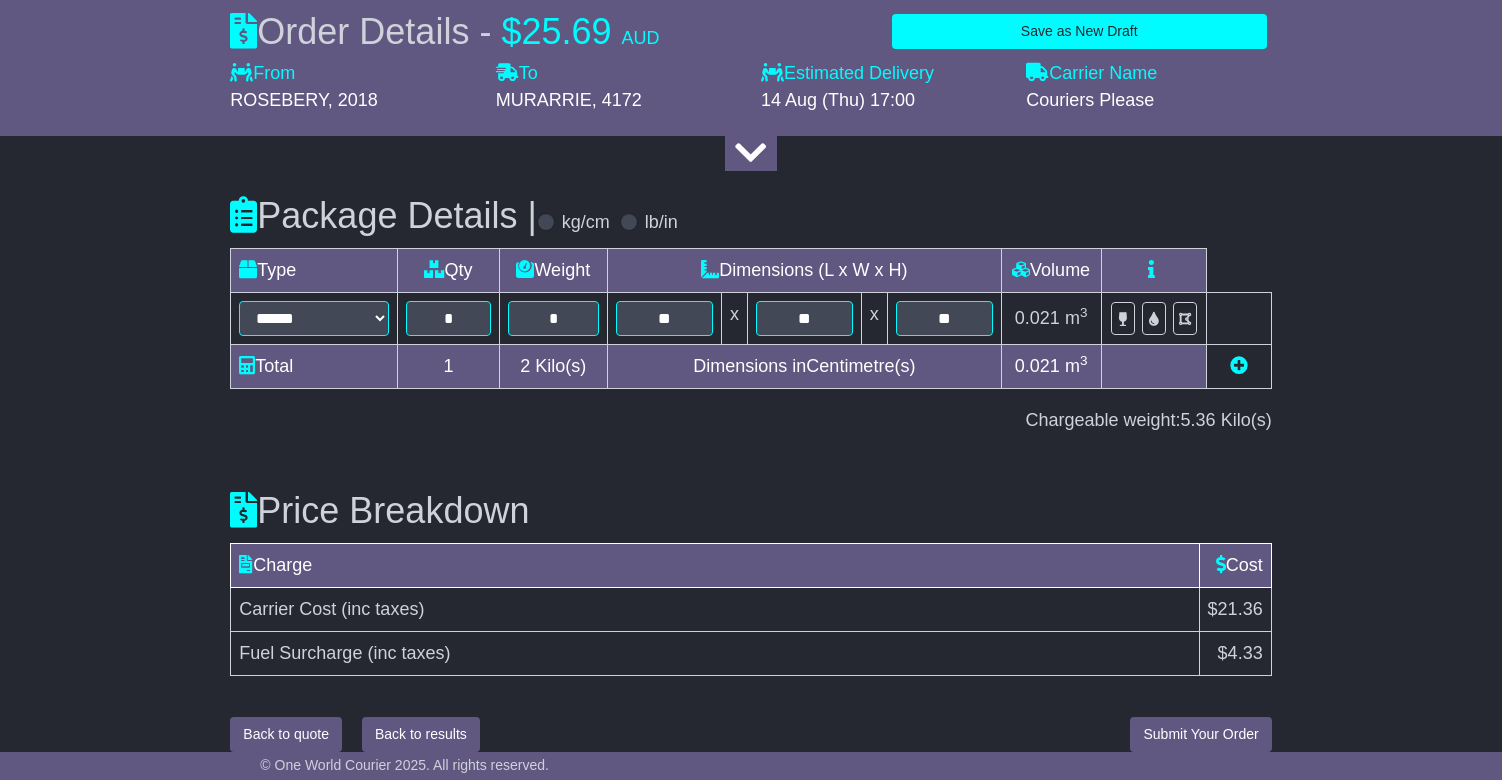 type on "**********" 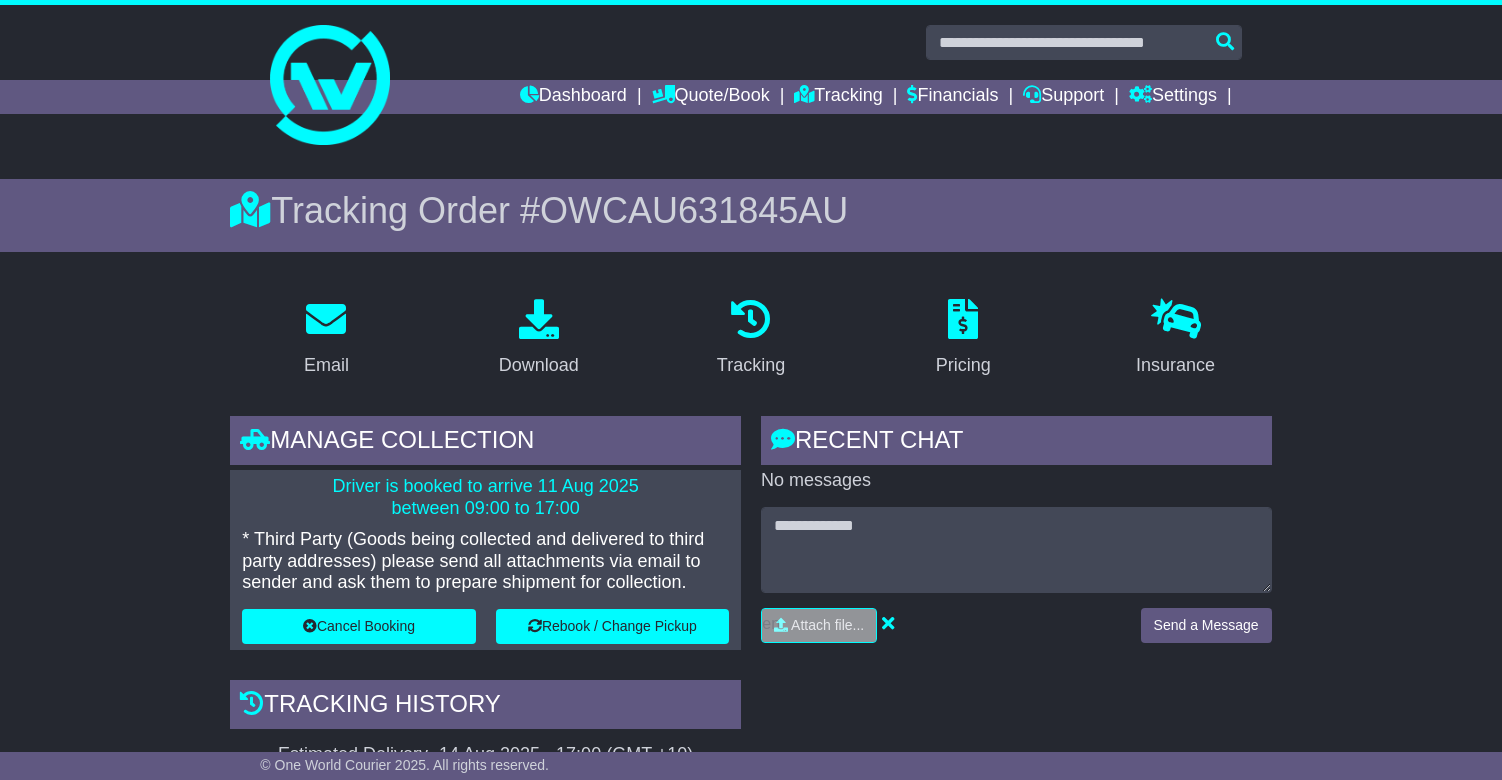 scroll, scrollTop: 0, scrollLeft: 0, axis: both 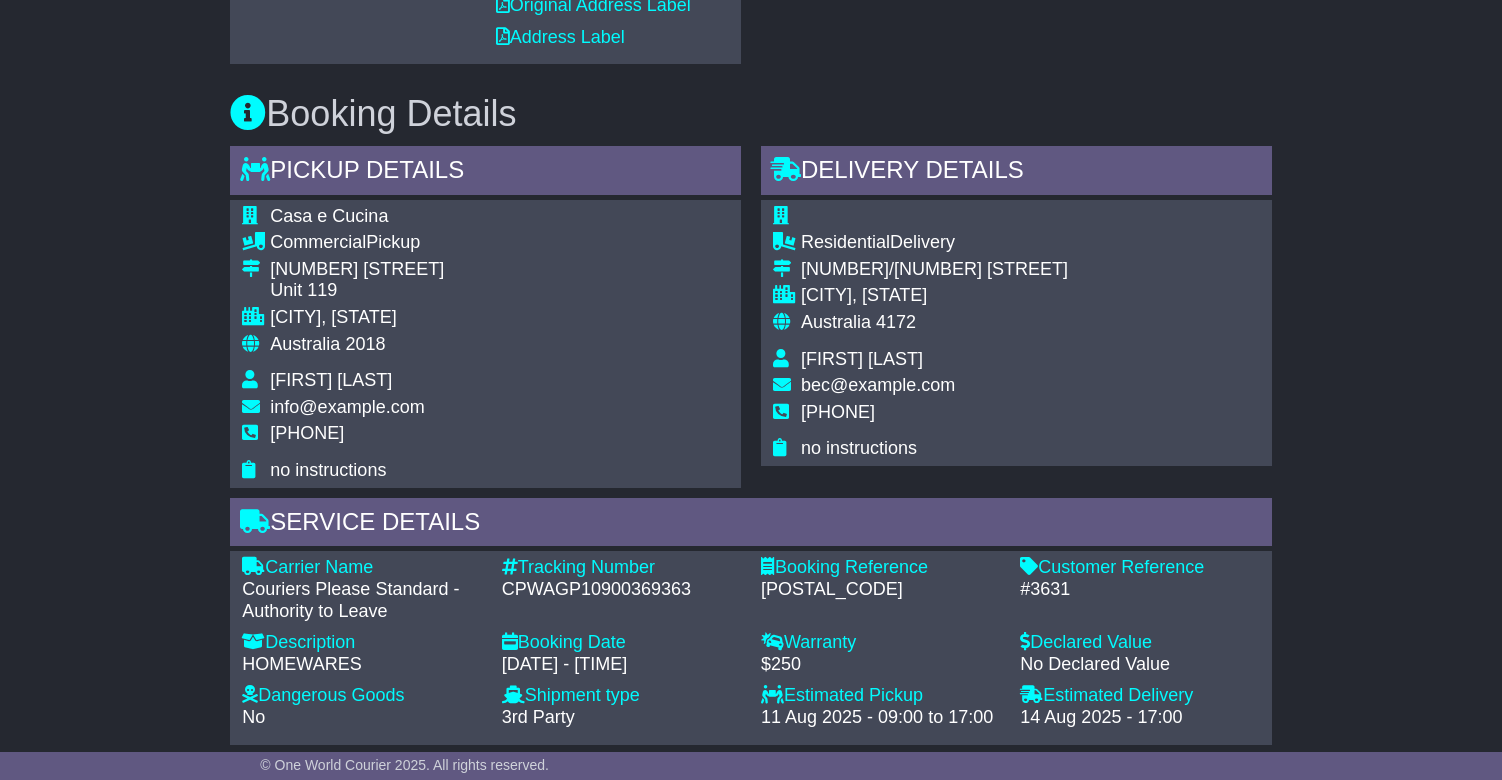 click on "CPWAGP10900369363" at bounding box center (621, 590) 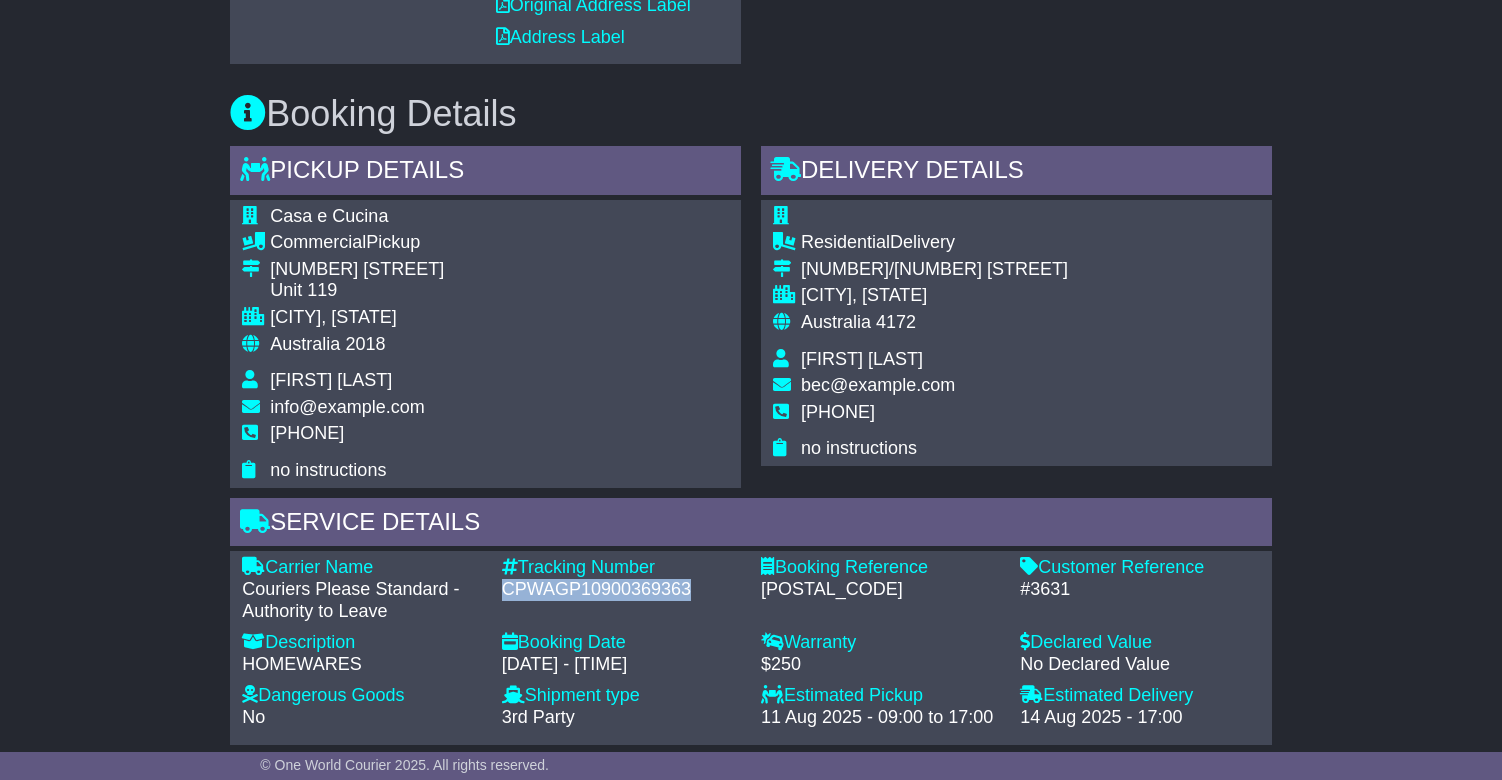 copy on "CPWAGP10900369363" 